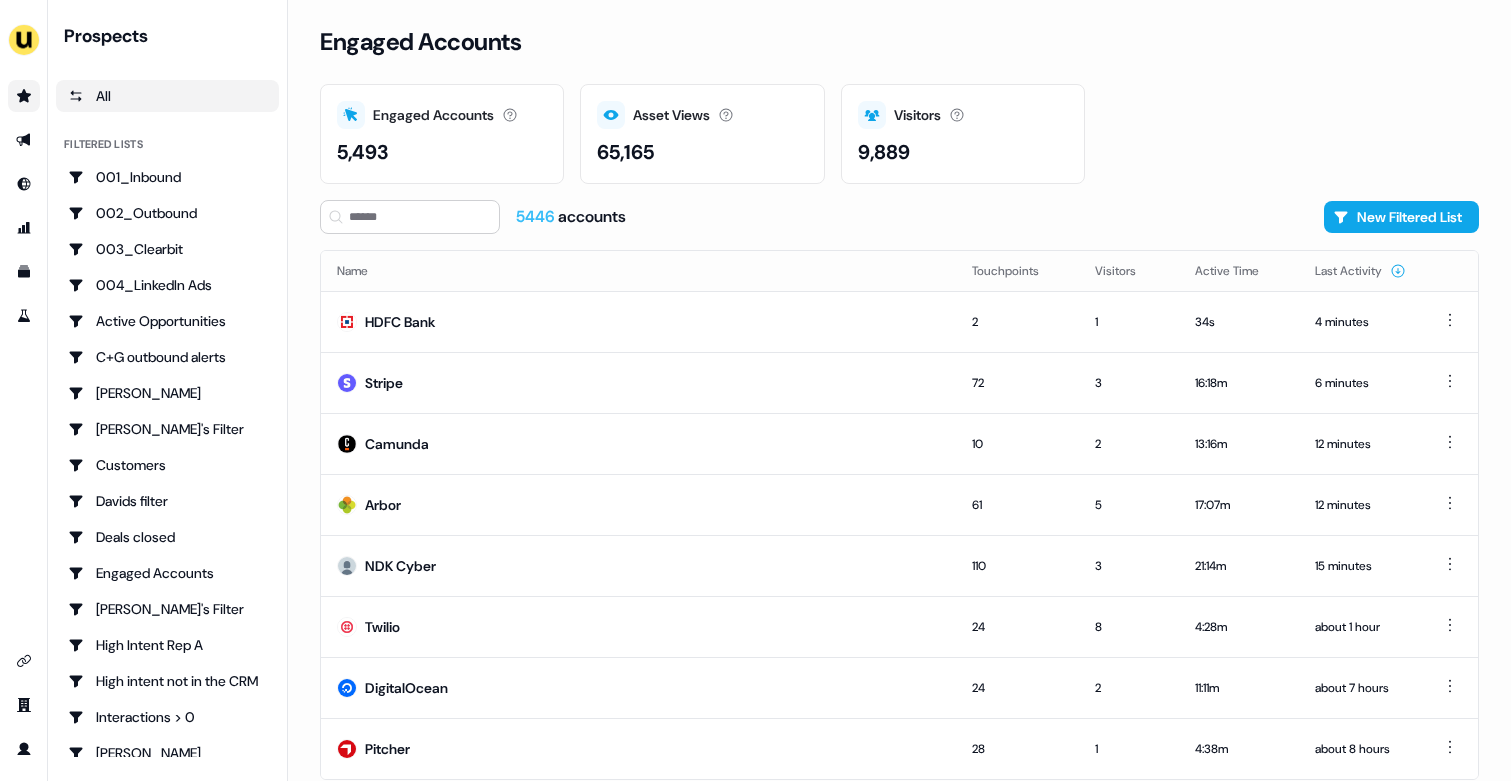 scroll, scrollTop: 0, scrollLeft: 0, axis: both 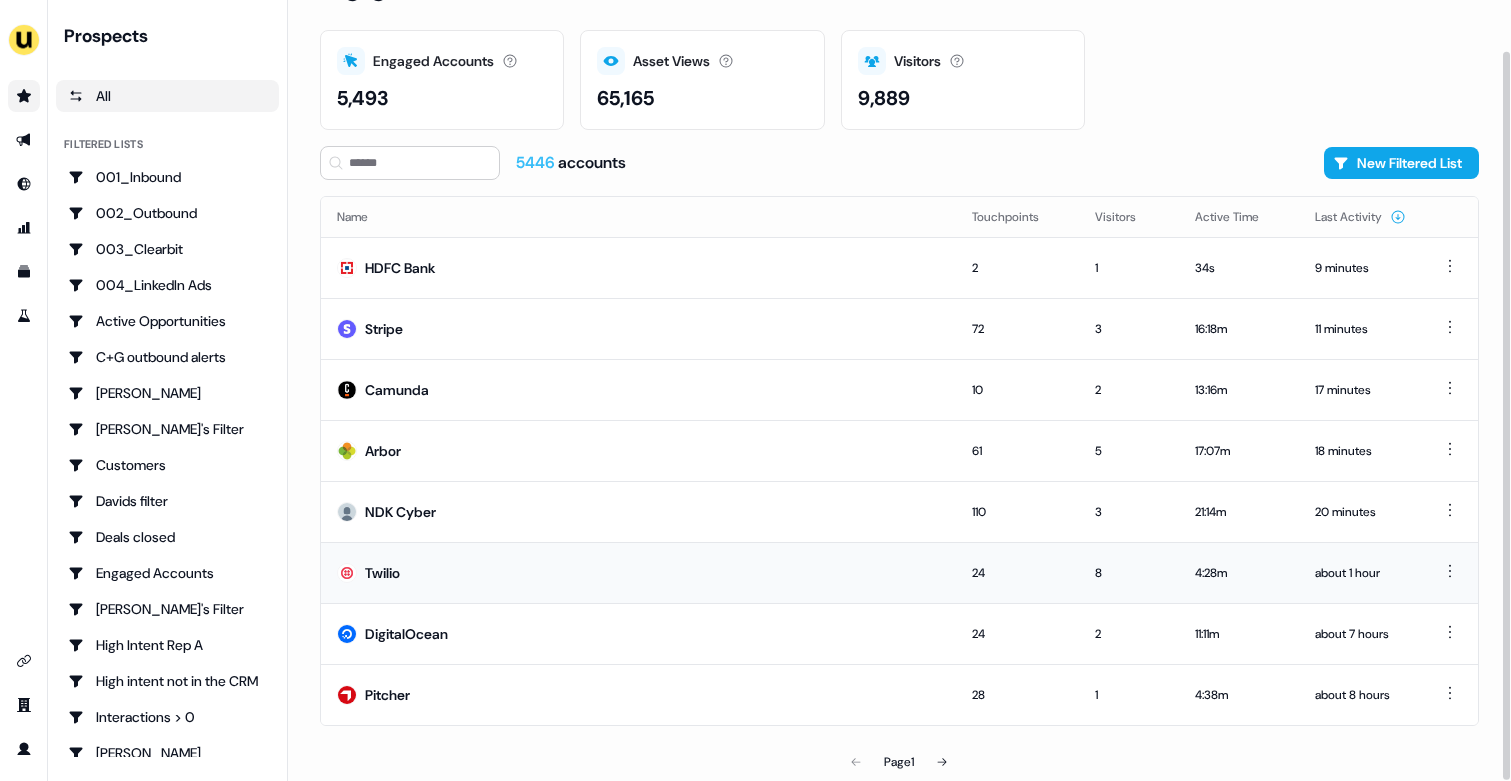 click on "Twilio" at bounding box center (638, 572) 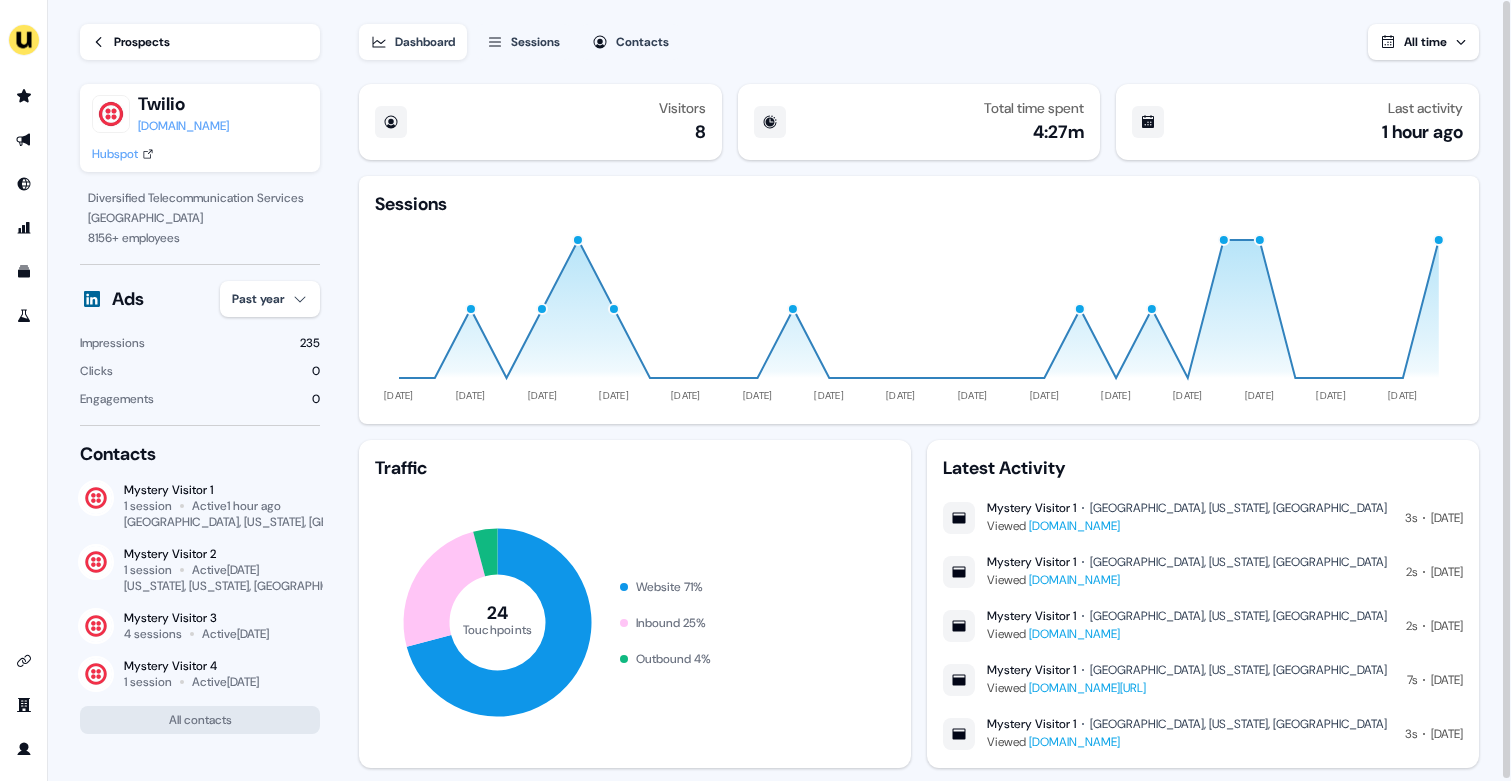 click on "Prospects" at bounding box center (142, 42) 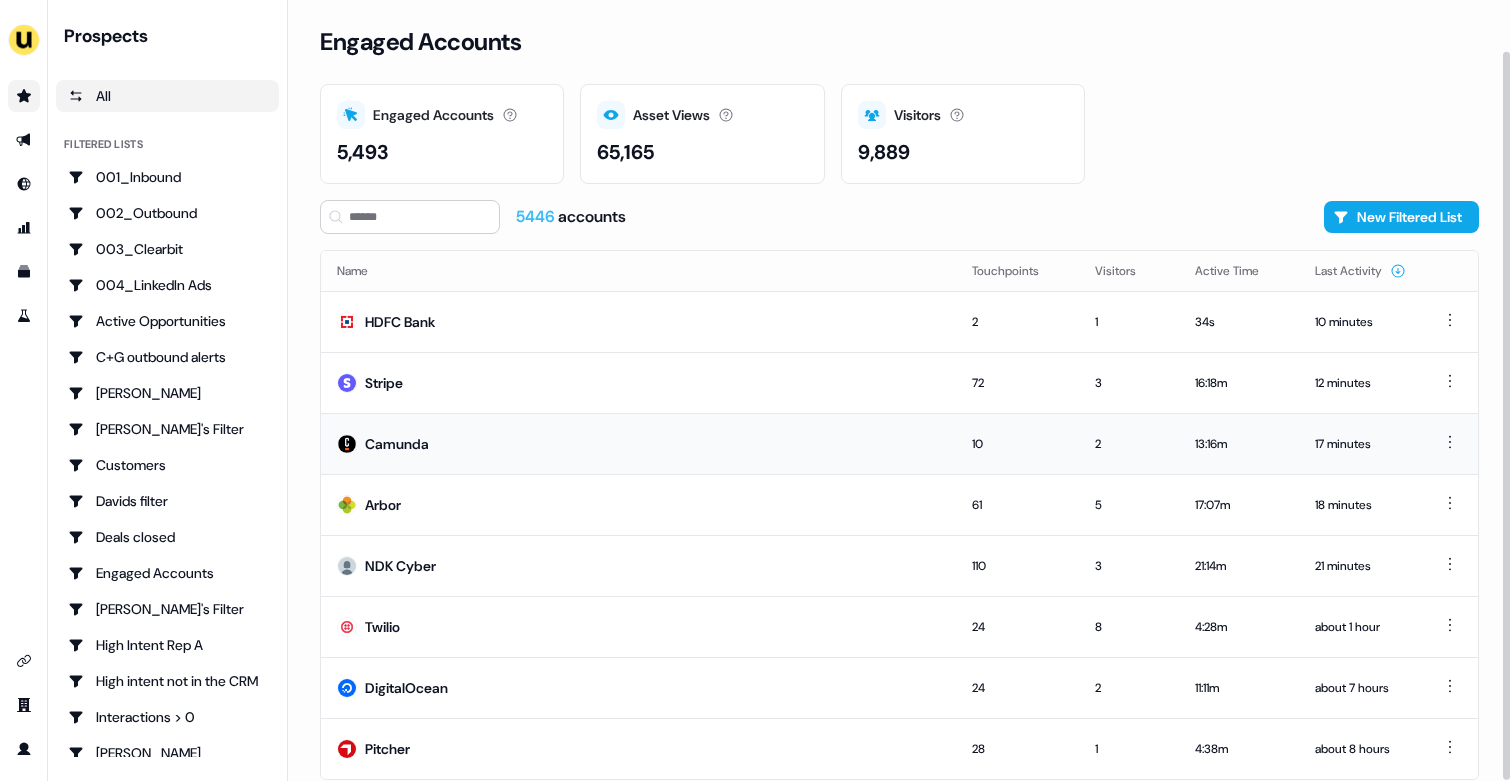 scroll, scrollTop: 54, scrollLeft: 0, axis: vertical 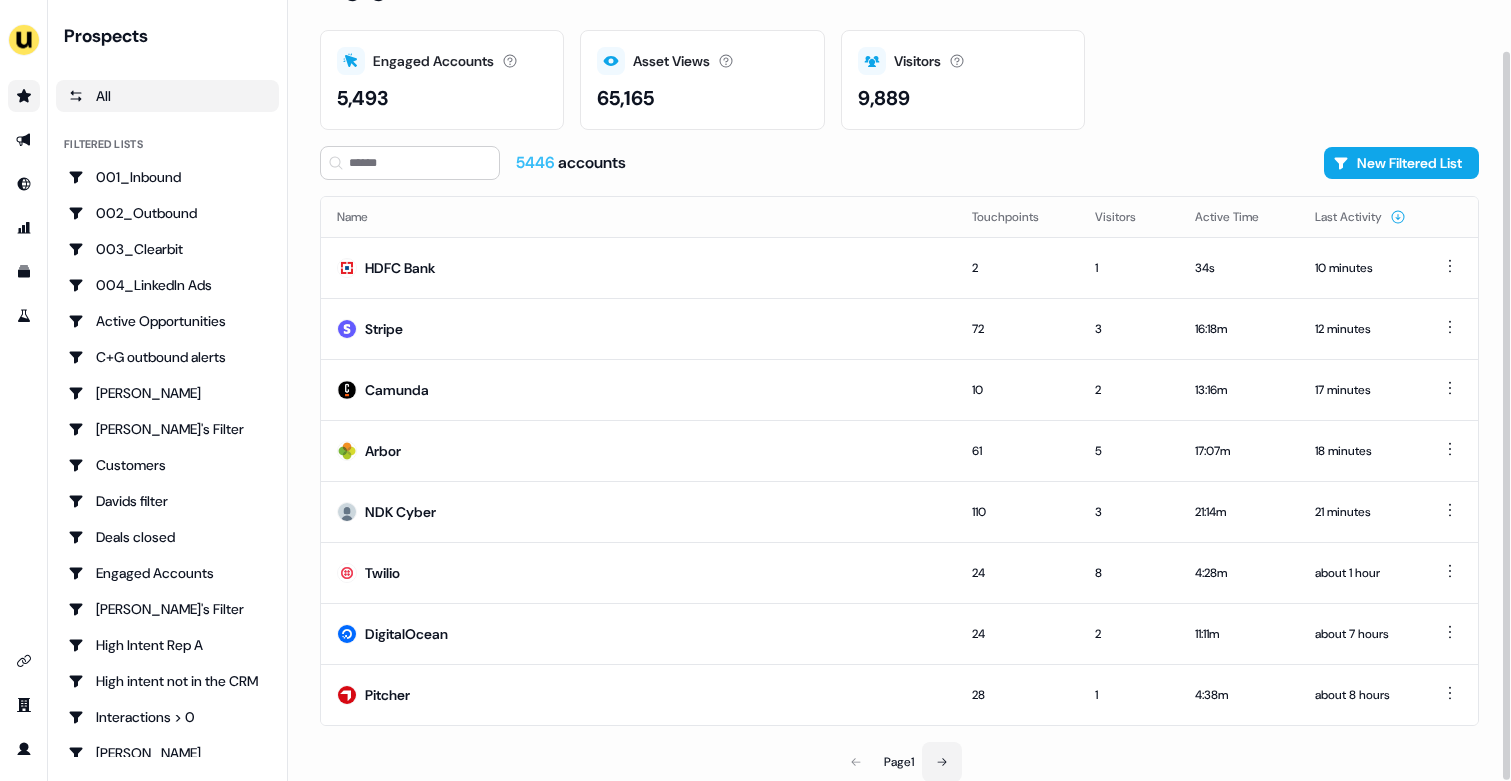 click at bounding box center (942, 762) 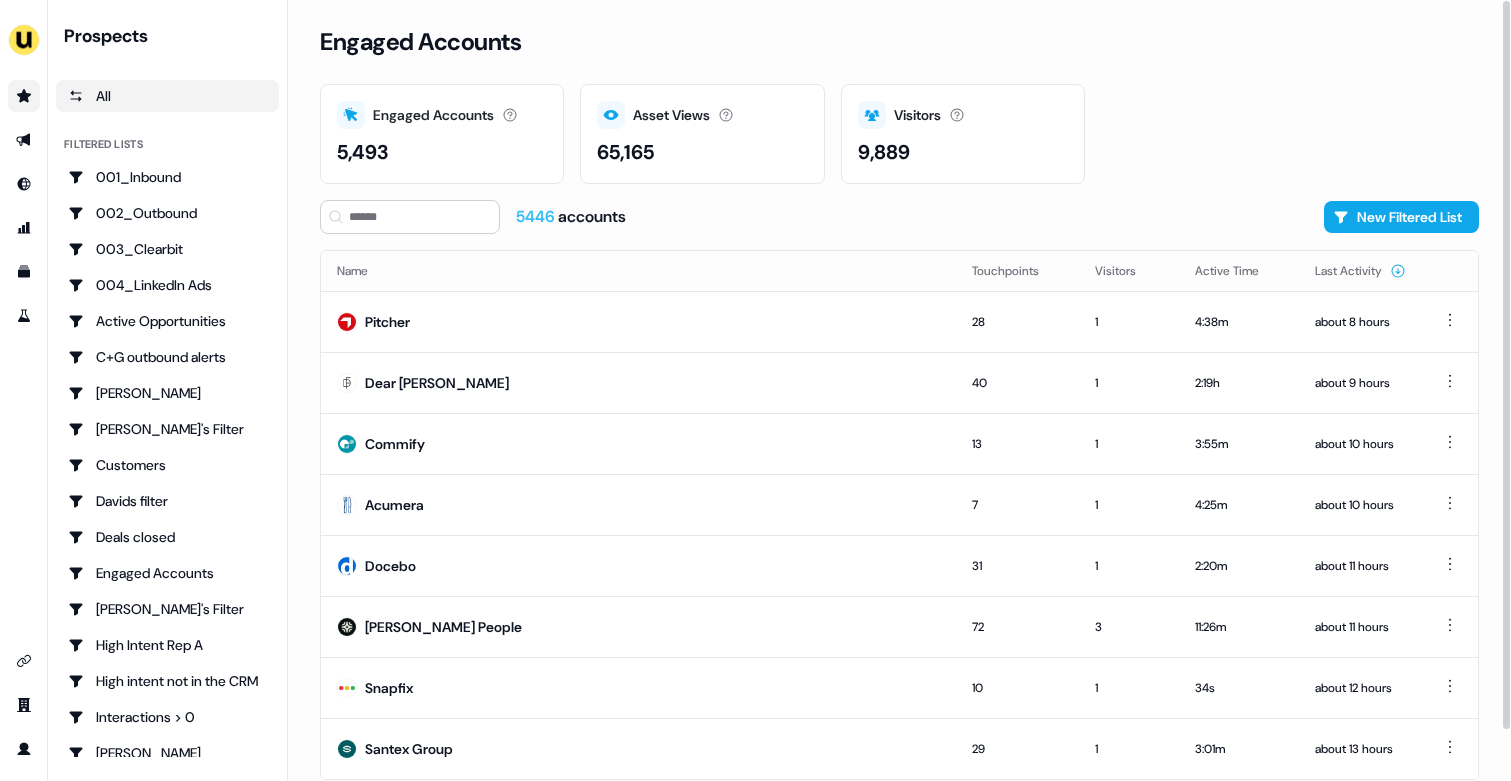 scroll, scrollTop: 54, scrollLeft: 0, axis: vertical 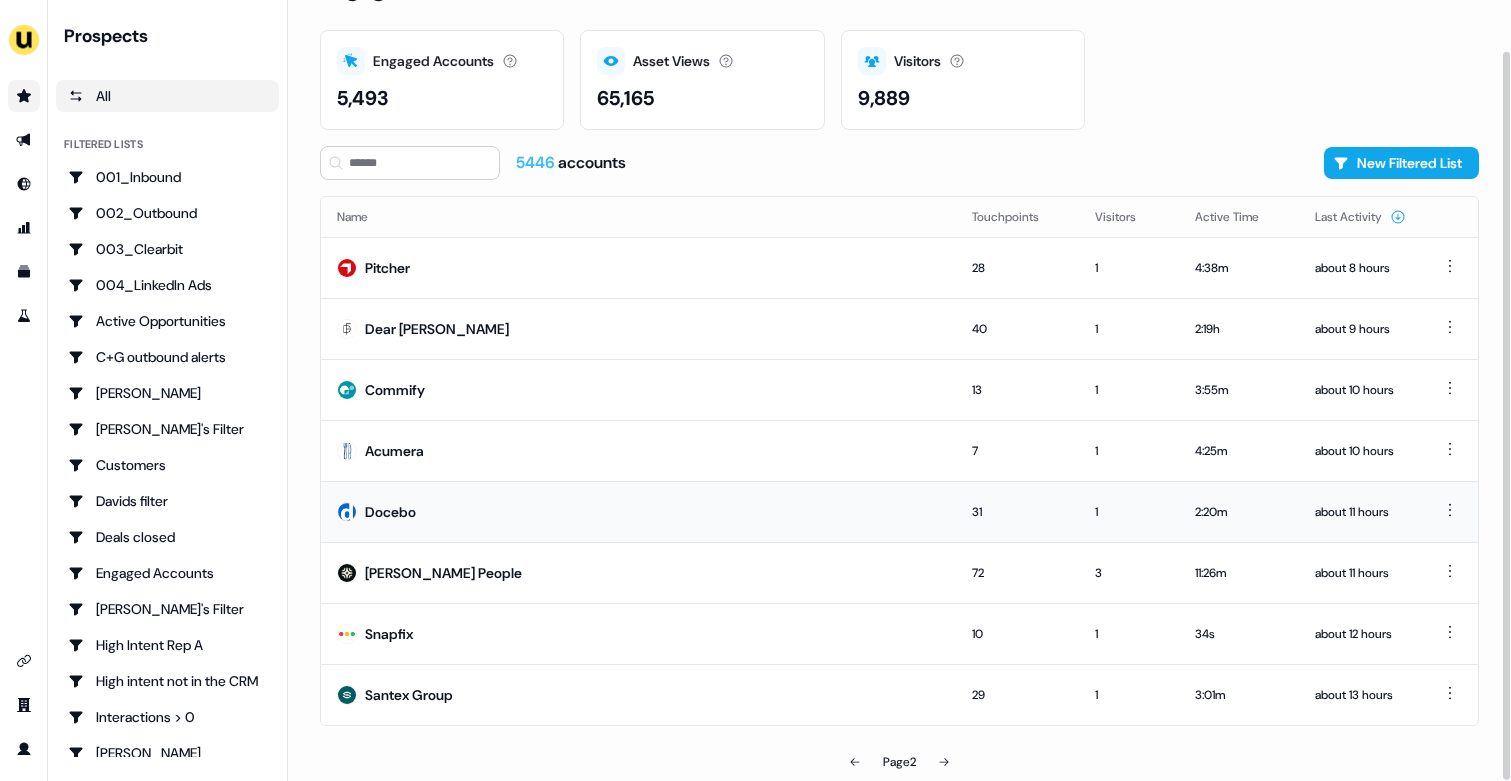 click on "Docebo" at bounding box center (638, 511) 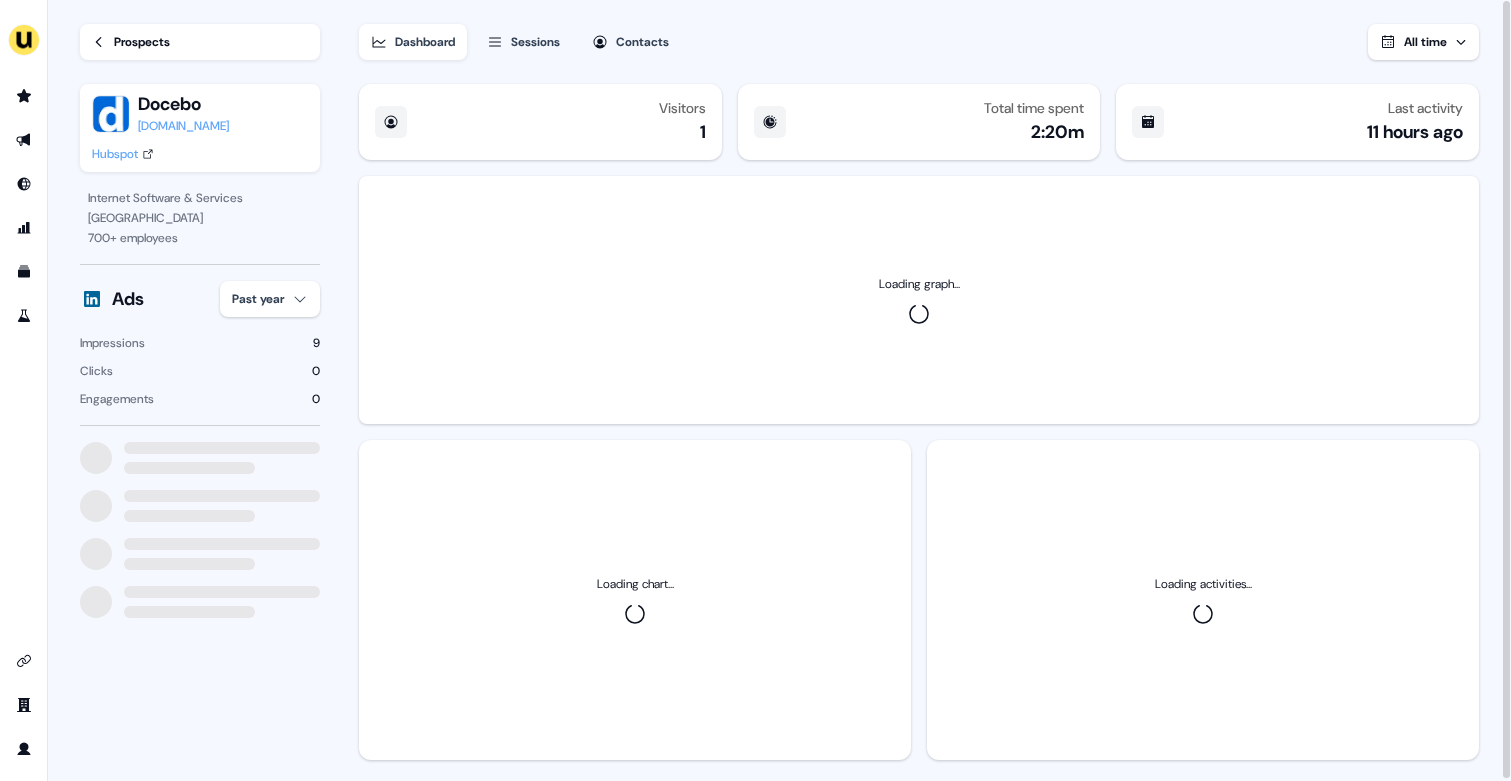 click on "For the best experience switch devices to a bigger screen. Go to [DOMAIN_NAME] Loading... Prospects Docebo [DOMAIN_NAME] Hubspot Internet Software & Services [GEOGRAPHIC_DATA] 700 + employees Ads Past year Impressions 9 Clicks 0 Engagements 0 Dashboard Sessions Contacts All time Visitors 1 Total time spent 2:20m Last activity 11 hours ago Loading graph... Loading chart... Loading activities... 15" at bounding box center [755, 390] 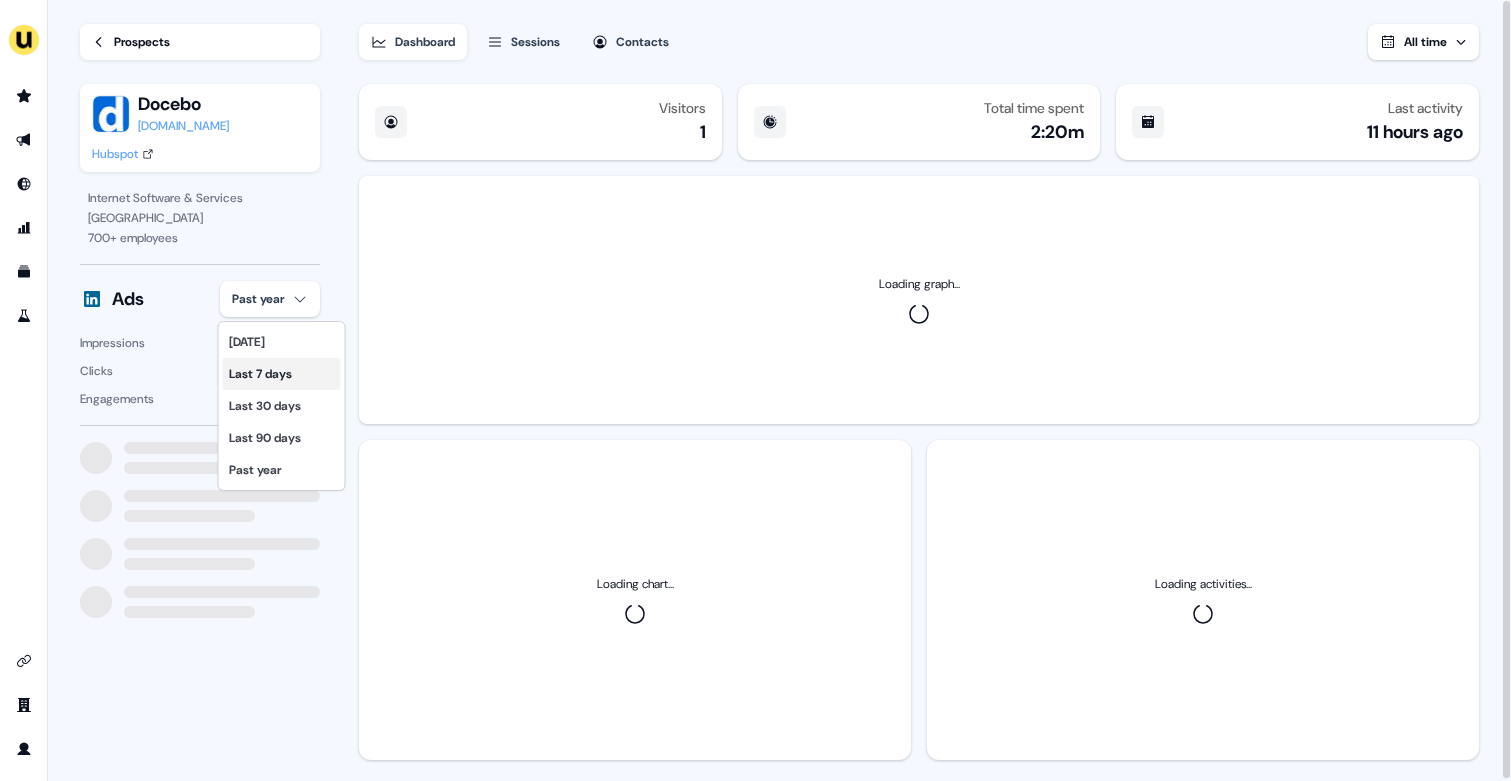 click on "Last 7 days" at bounding box center [282, 374] 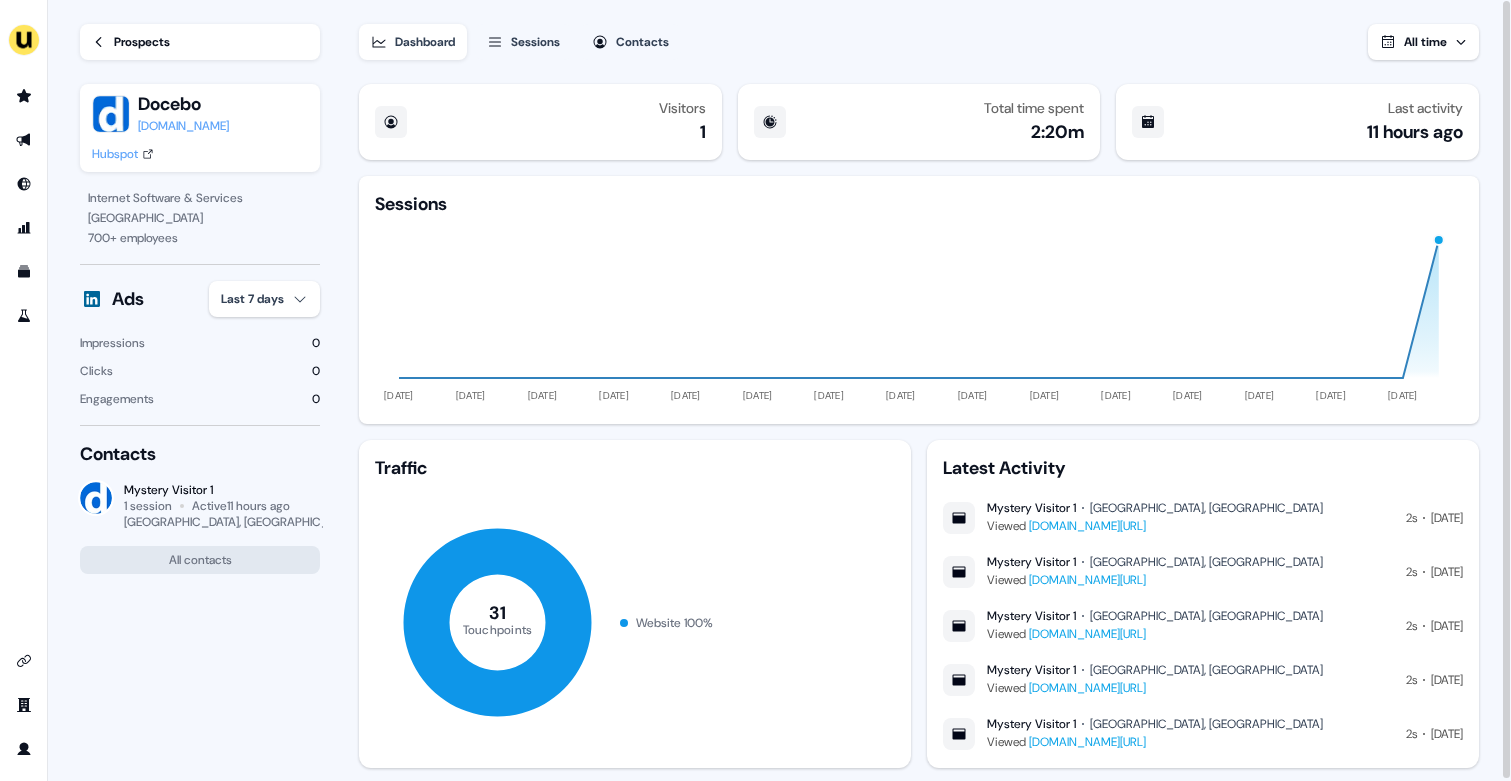 click on "Sessions" at bounding box center (535, 42) 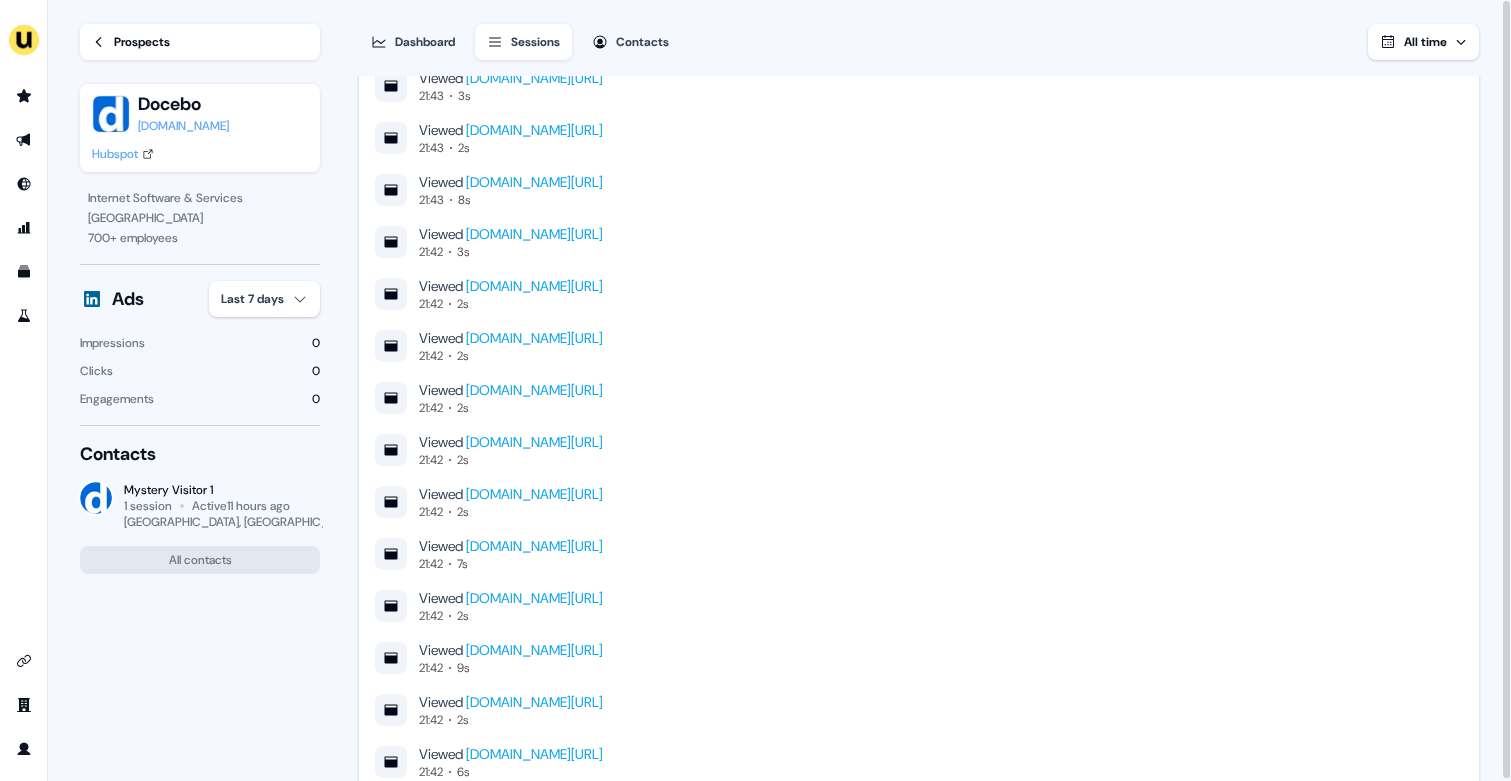 scroll, scrollTop: 1044, scrollLeft: 0, axis: vertical 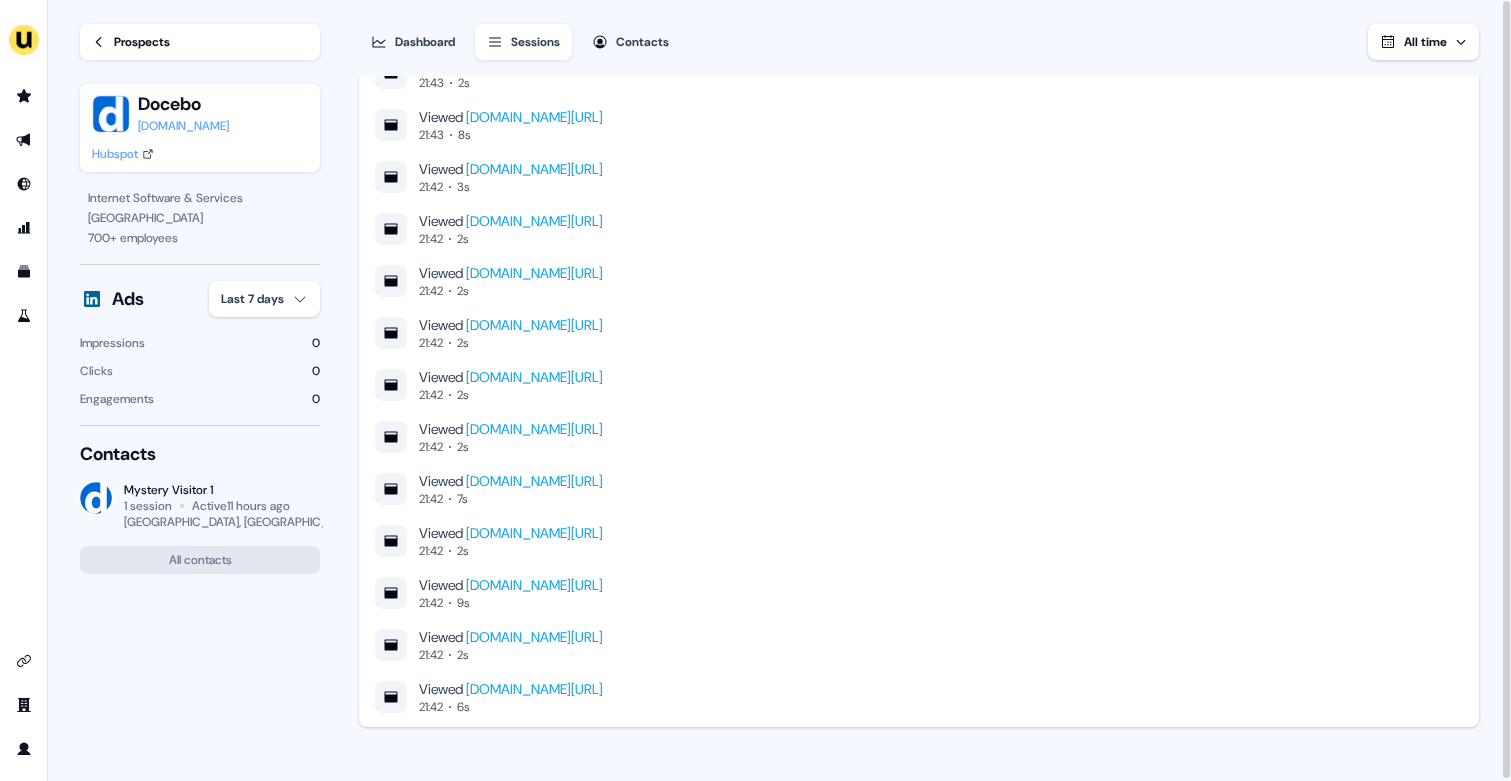 click on "Prospects" at bounding box center (200, 42) 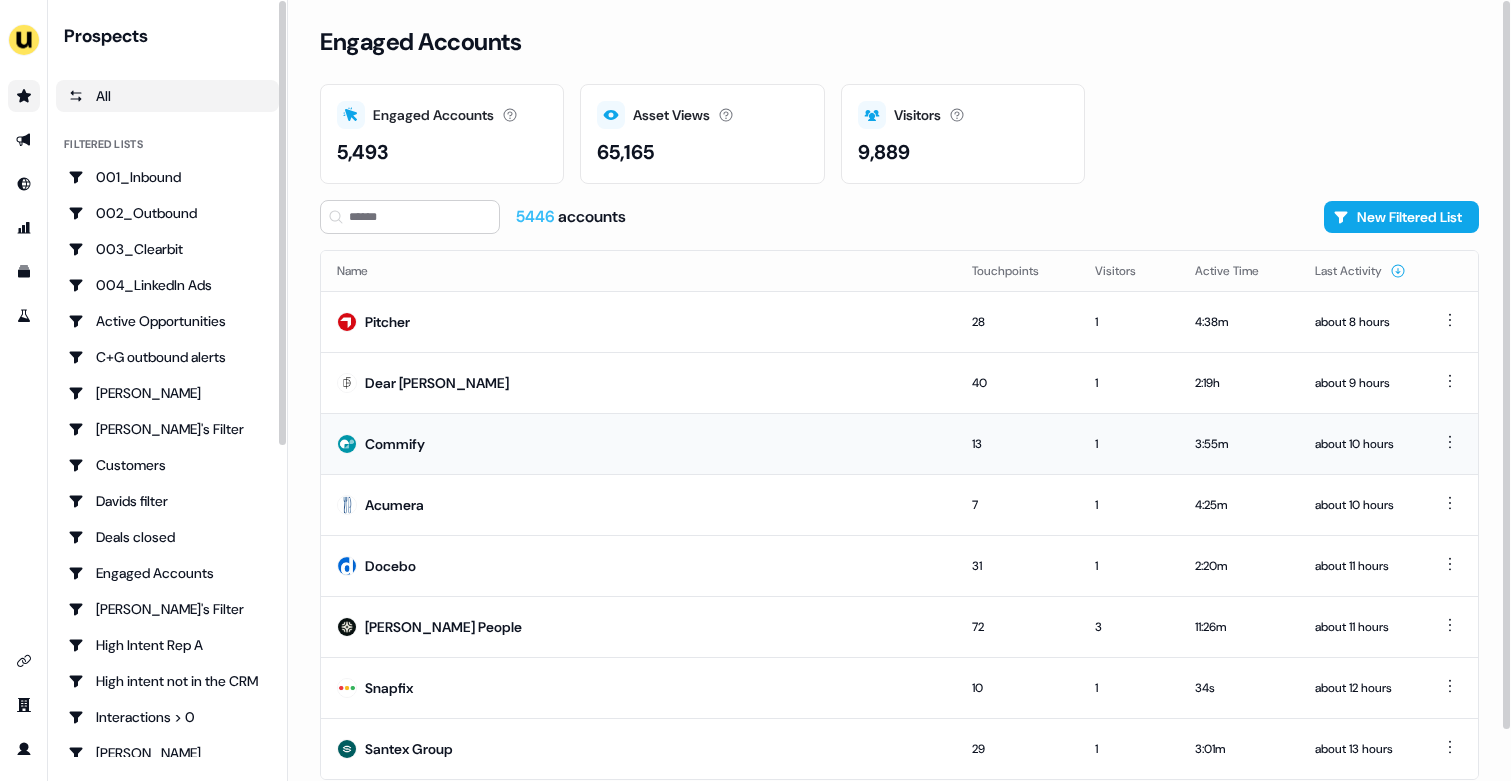 scroll, scrollTop: 54, scrollLeft: 0, axis: vertical 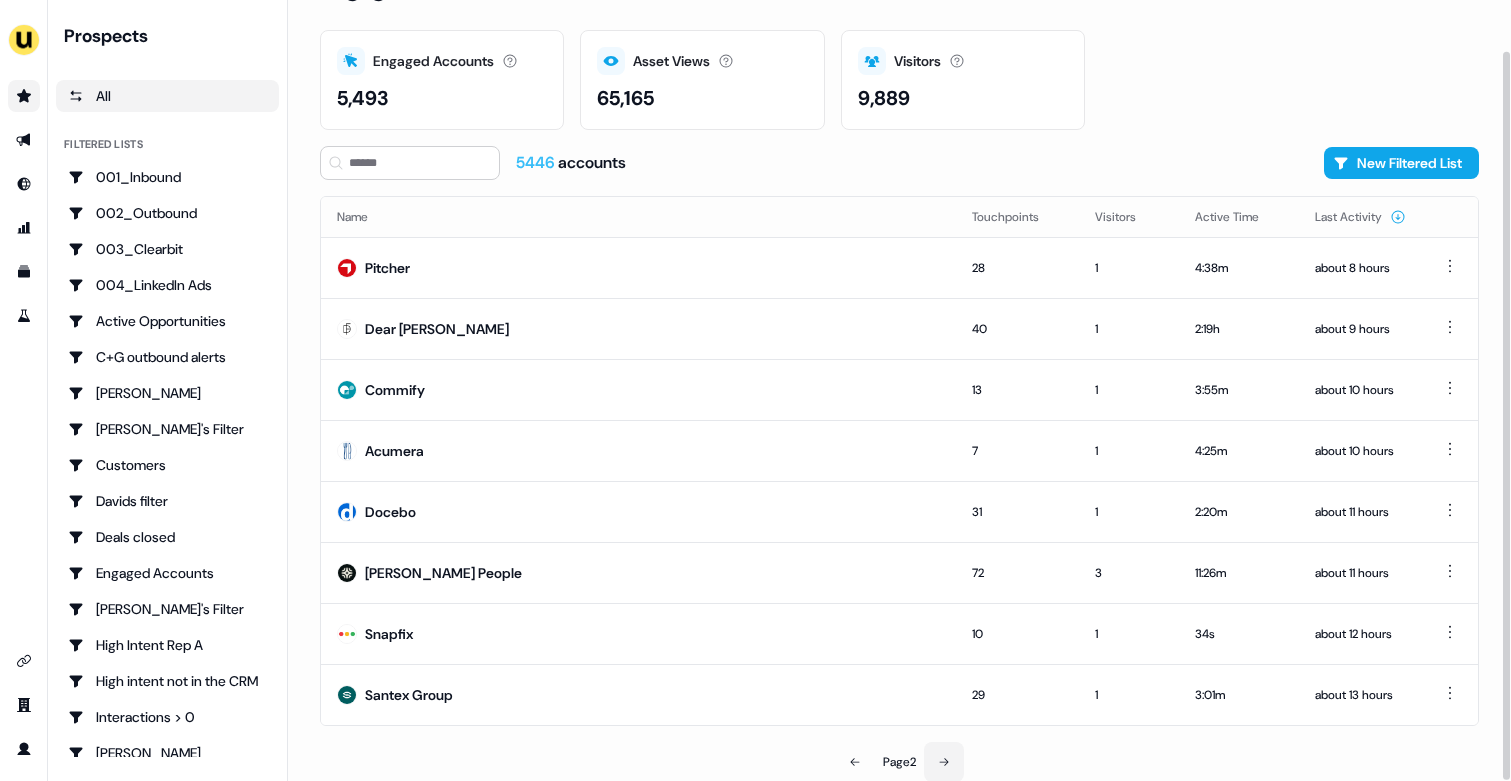 click at bounding box center (944, 762) 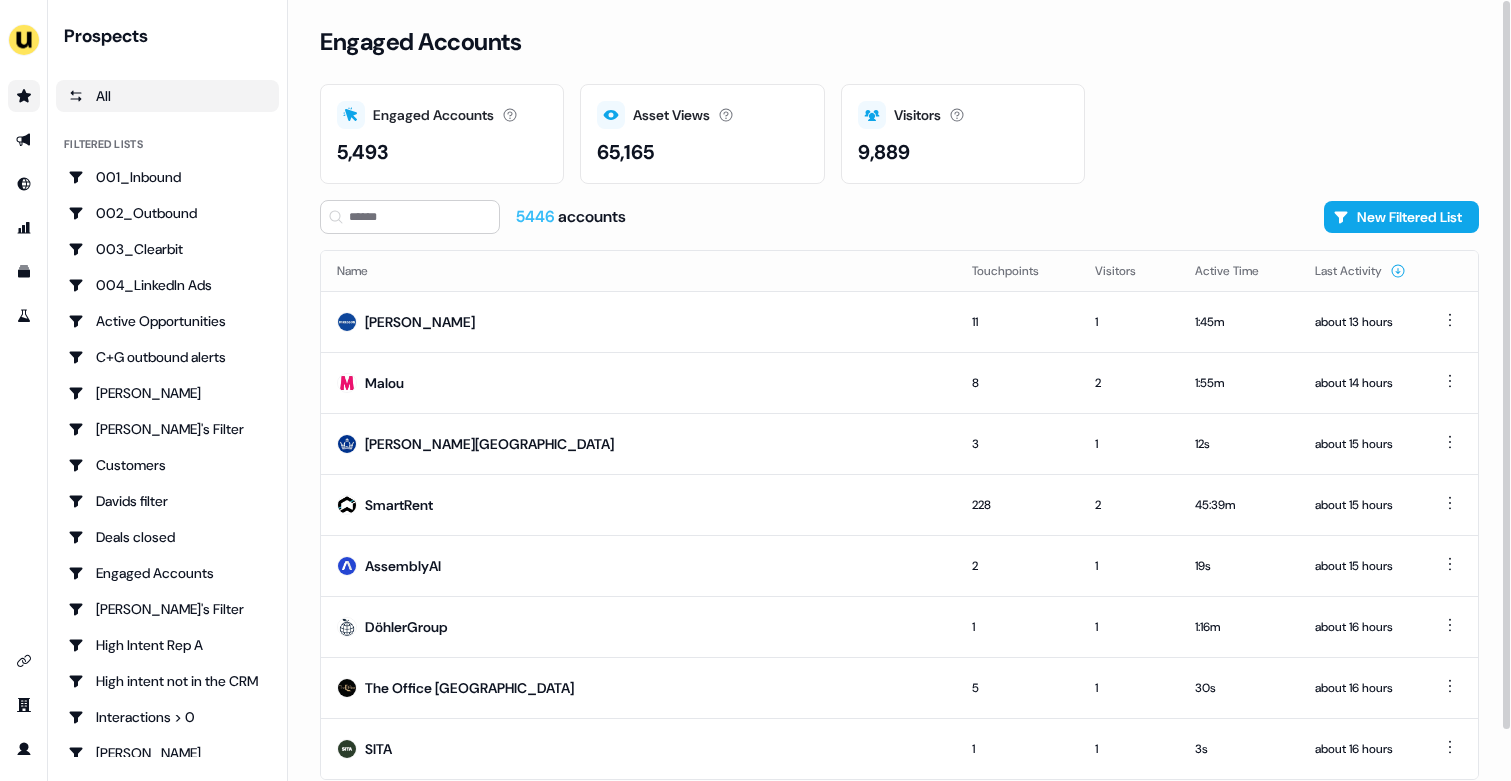 scroll, scrollTop: 54, scrollLeft: 0, axis: vertical 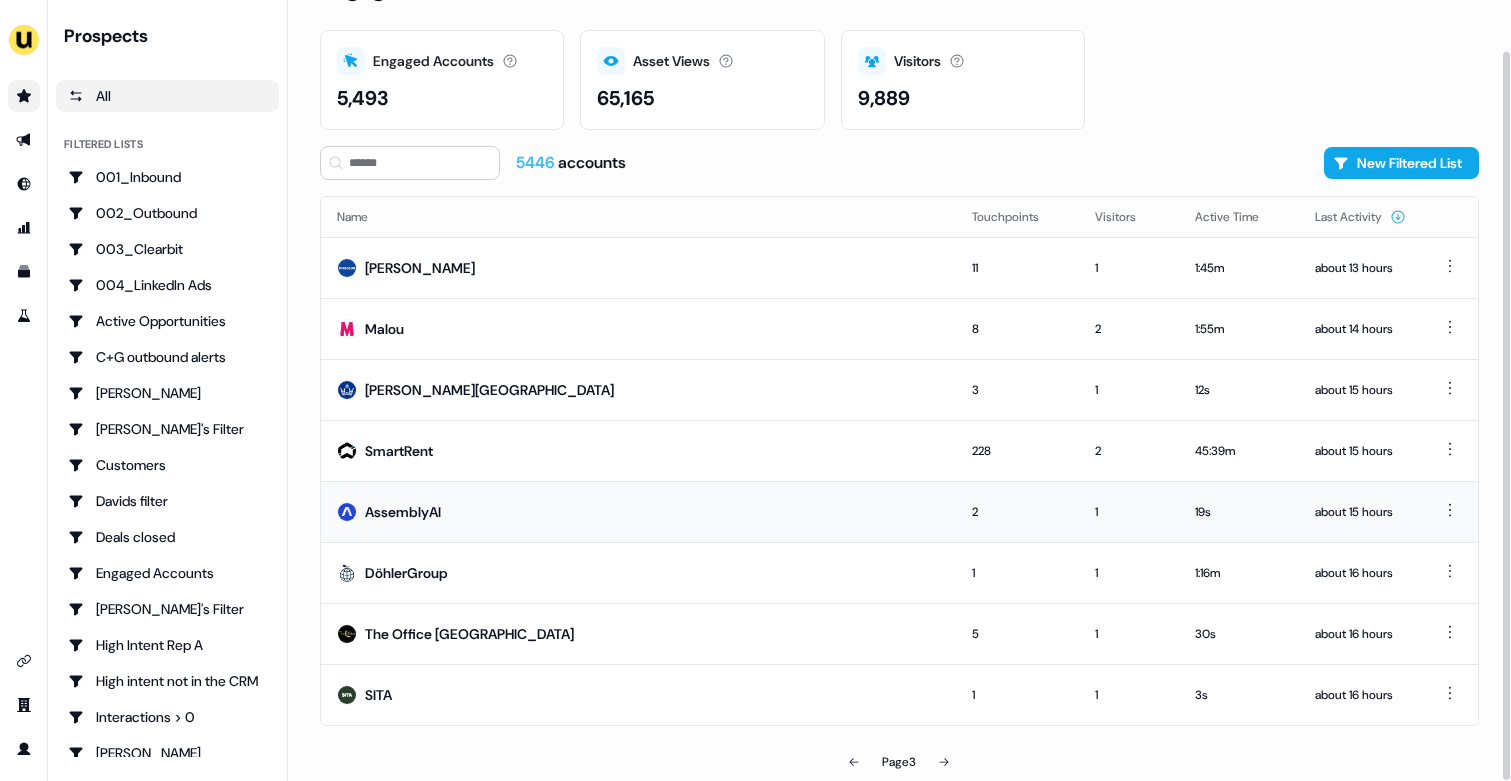 click on "AssemblyAI" at bounding box center [638, 511] 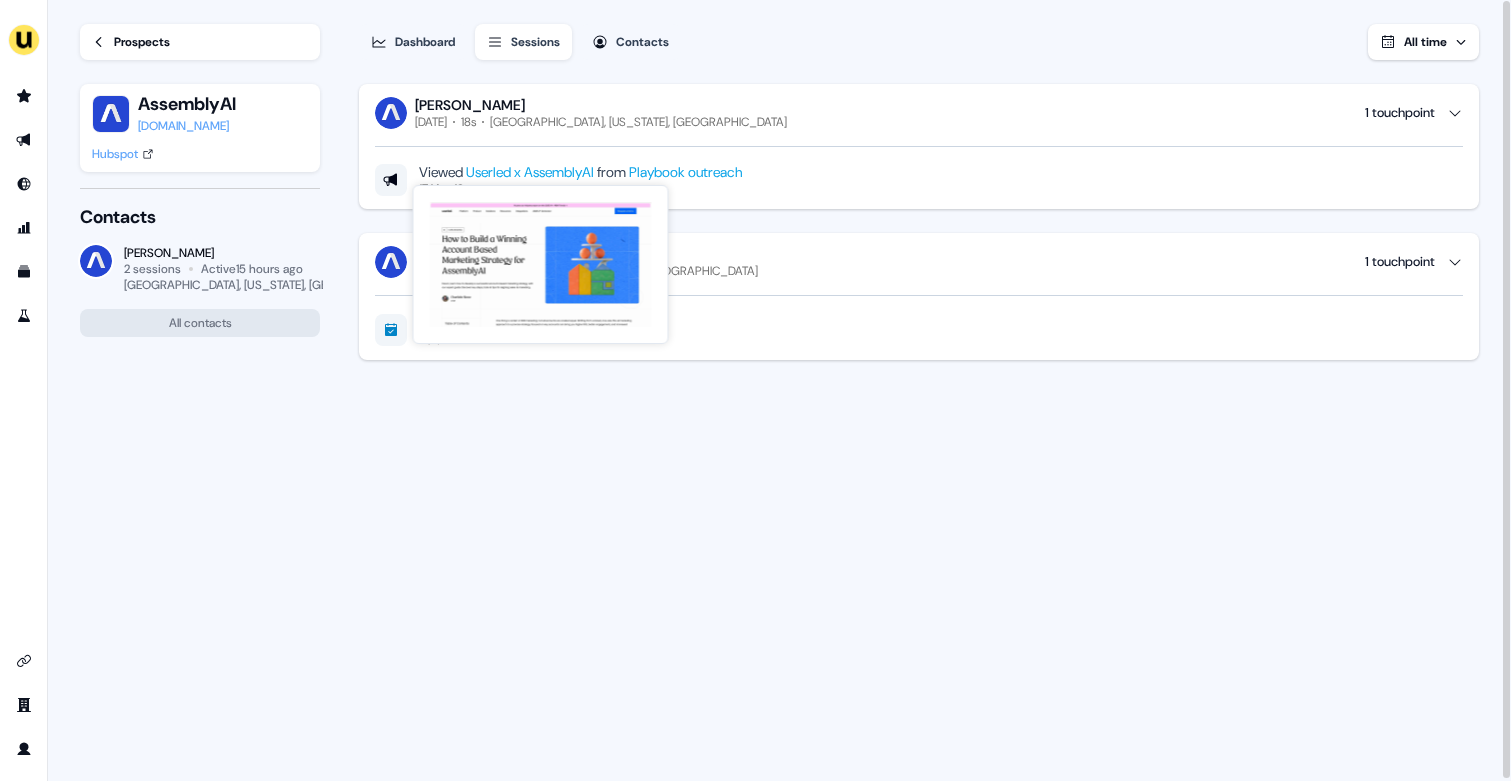 click on "Userled x AssemblyAI" at bounding box center [530, 172] 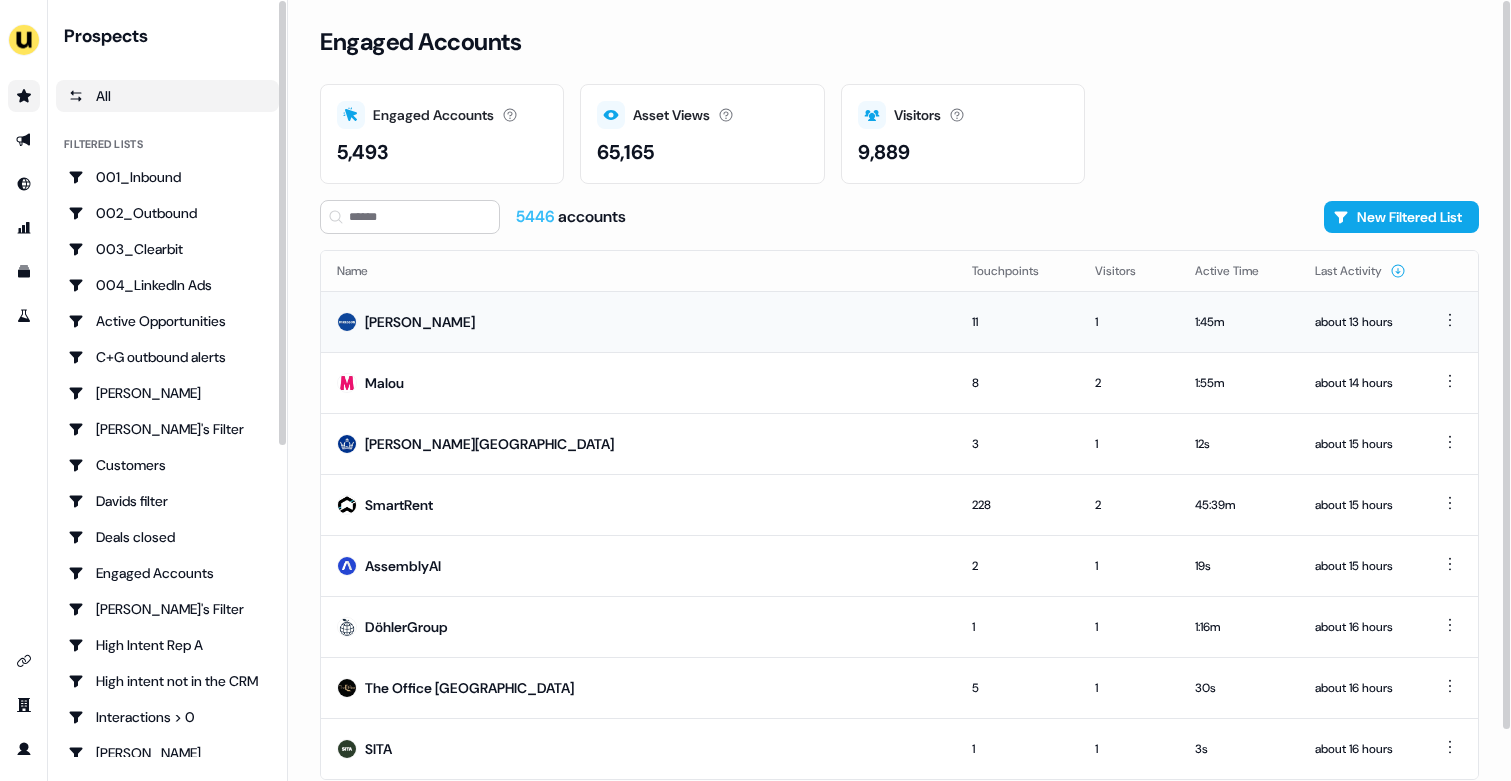 scroll, scrollTop: 54, scrollLeft: 0, axis: vertical 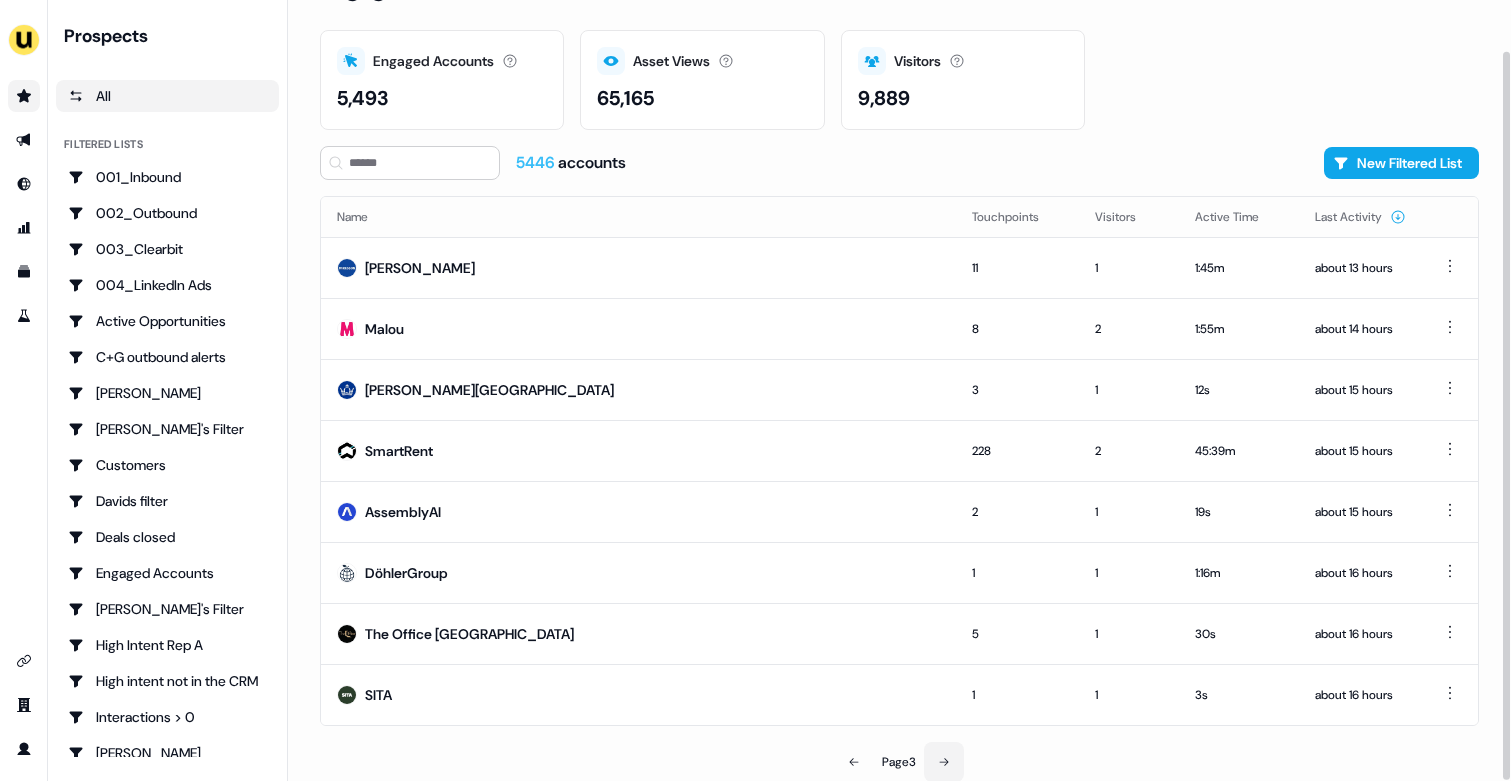 click 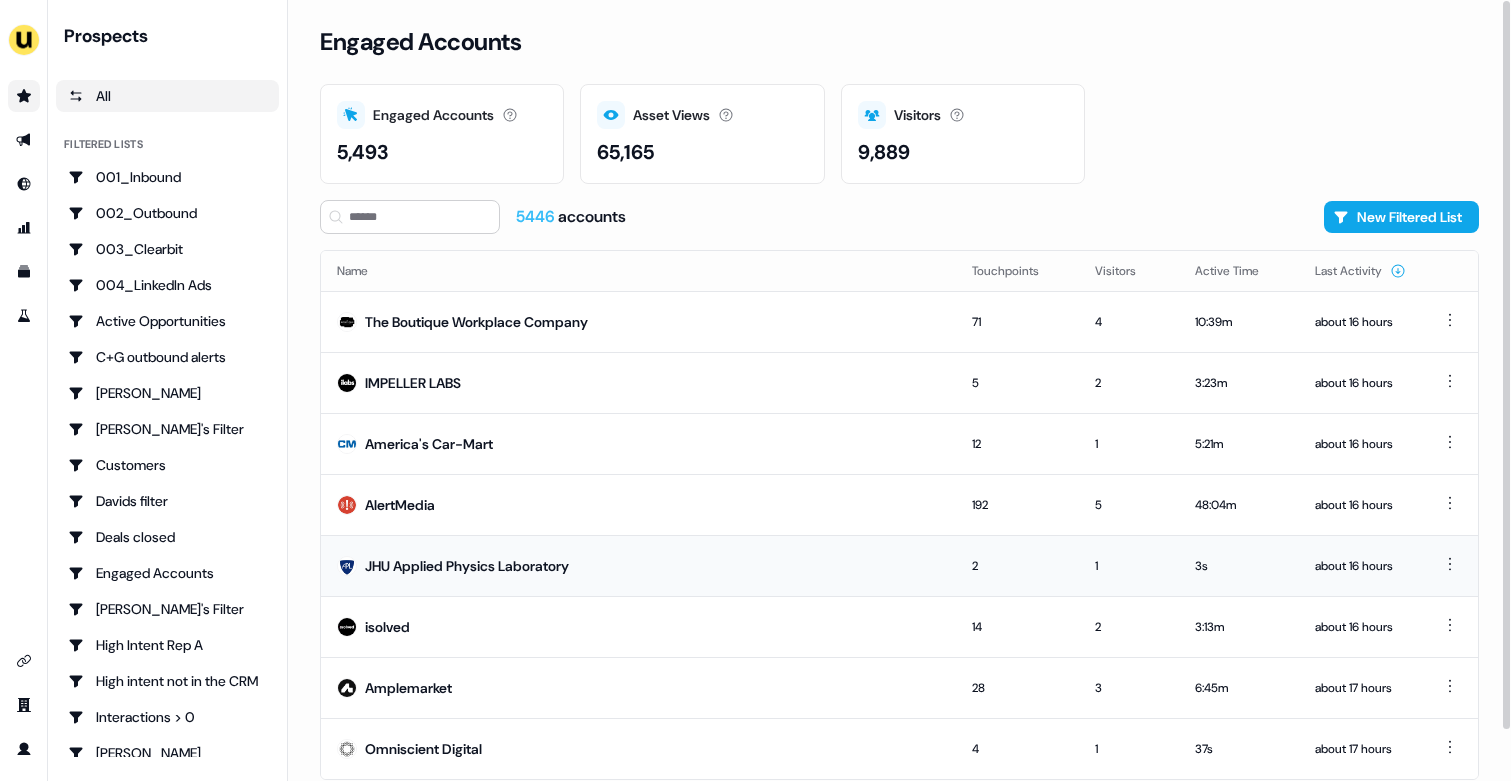 scroll, scrollTop: 54, scrollLeft: 0, axis: vertical 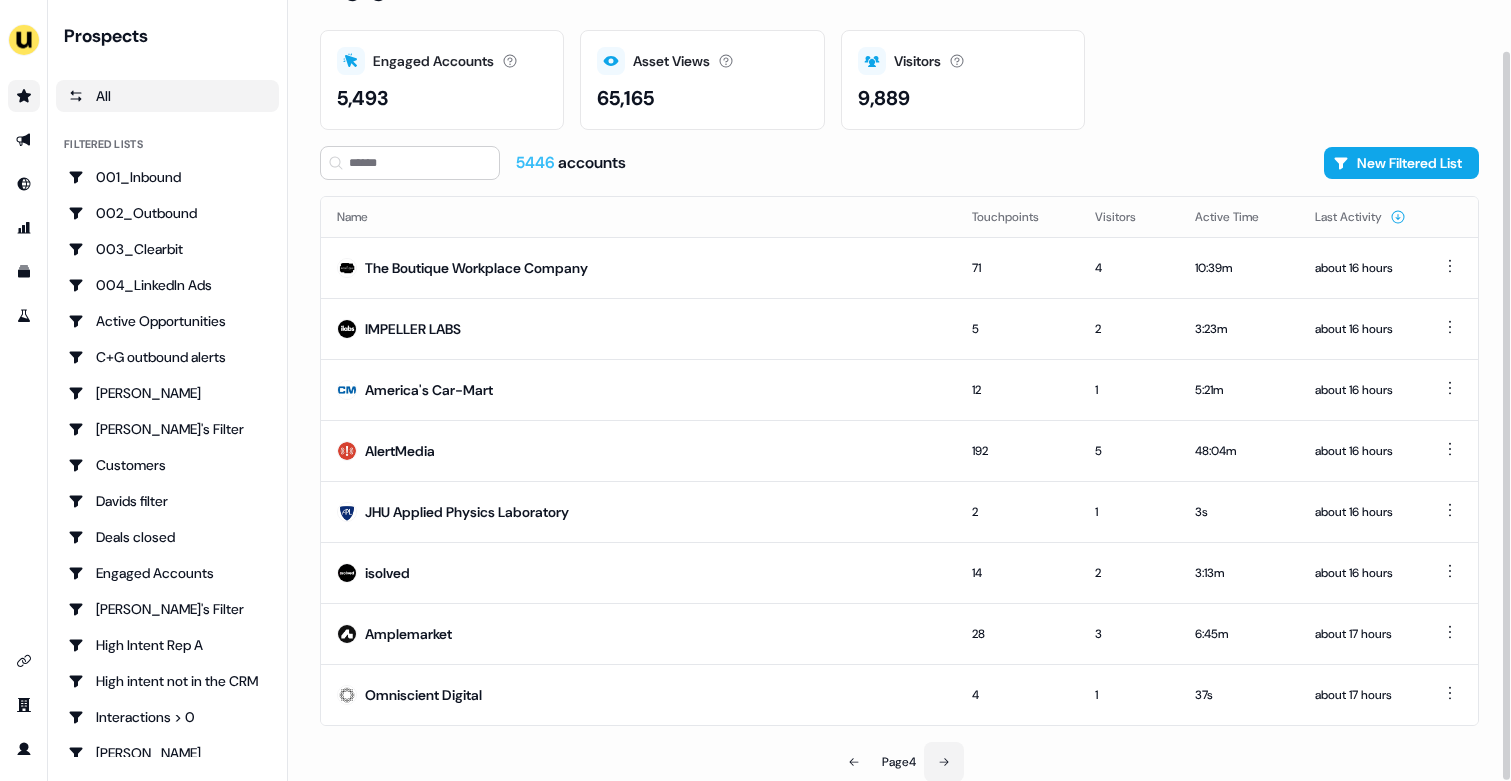 click at bounding box center (944, 762) 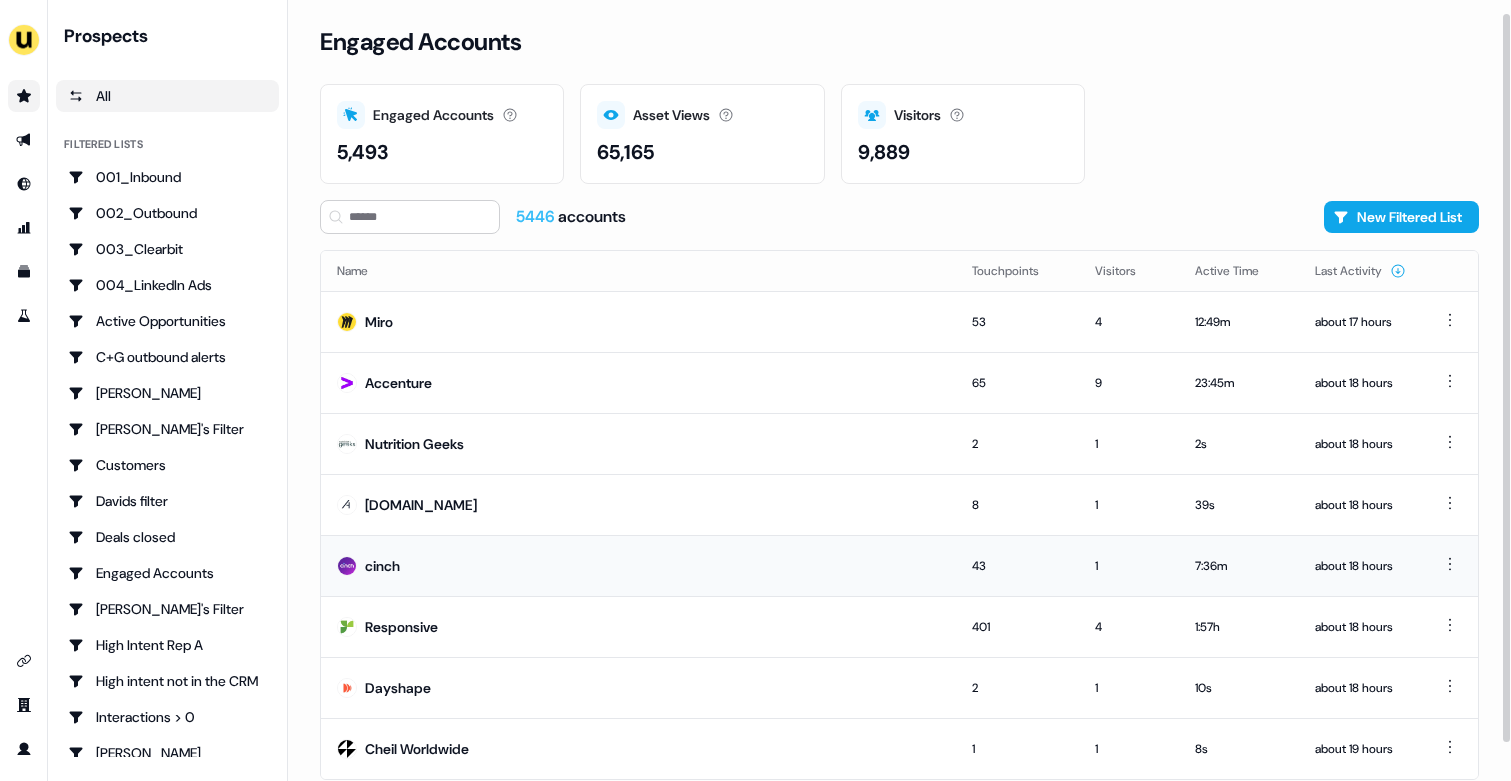 scroll, scrollTop: 54, scrollLeft: 0, axis: vertical 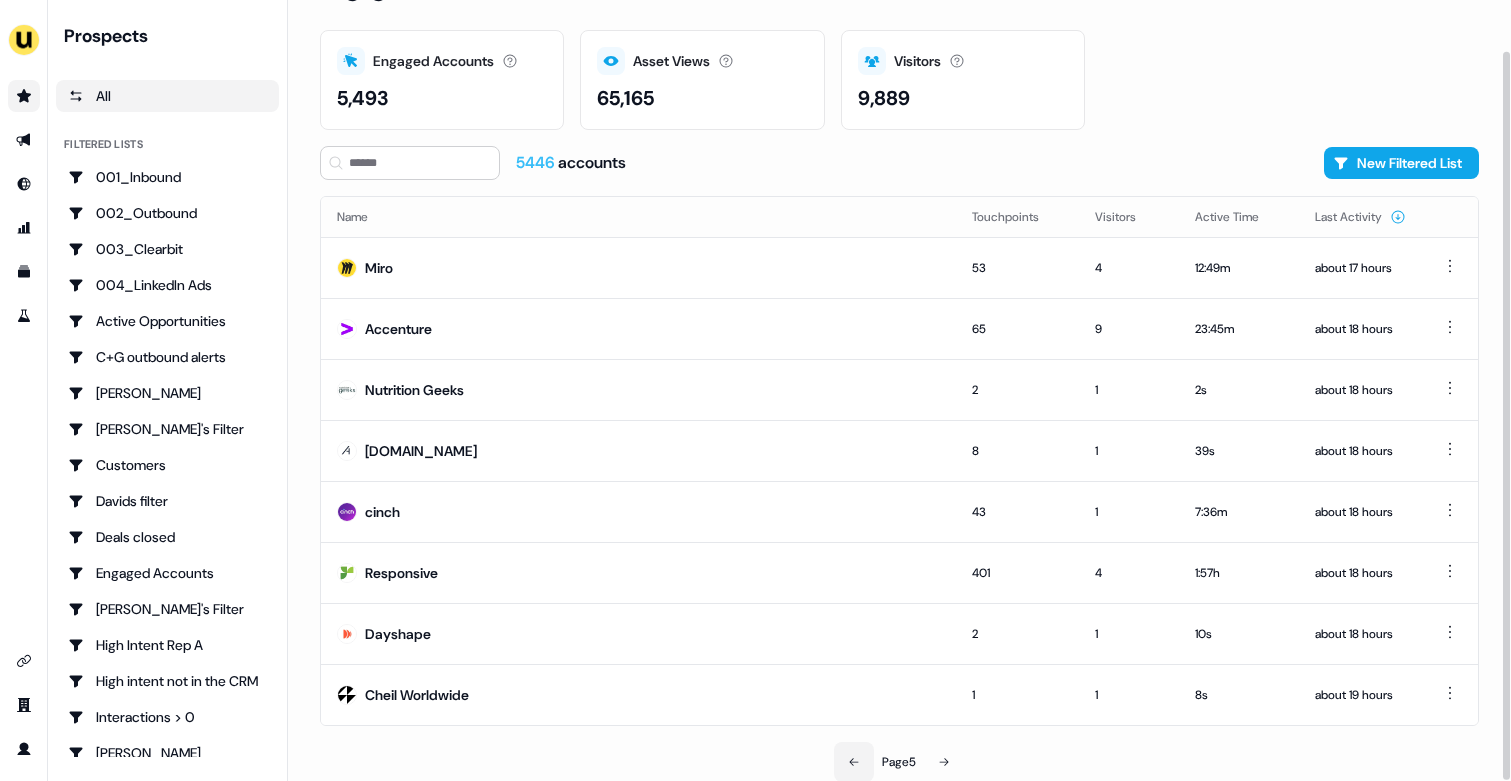 click 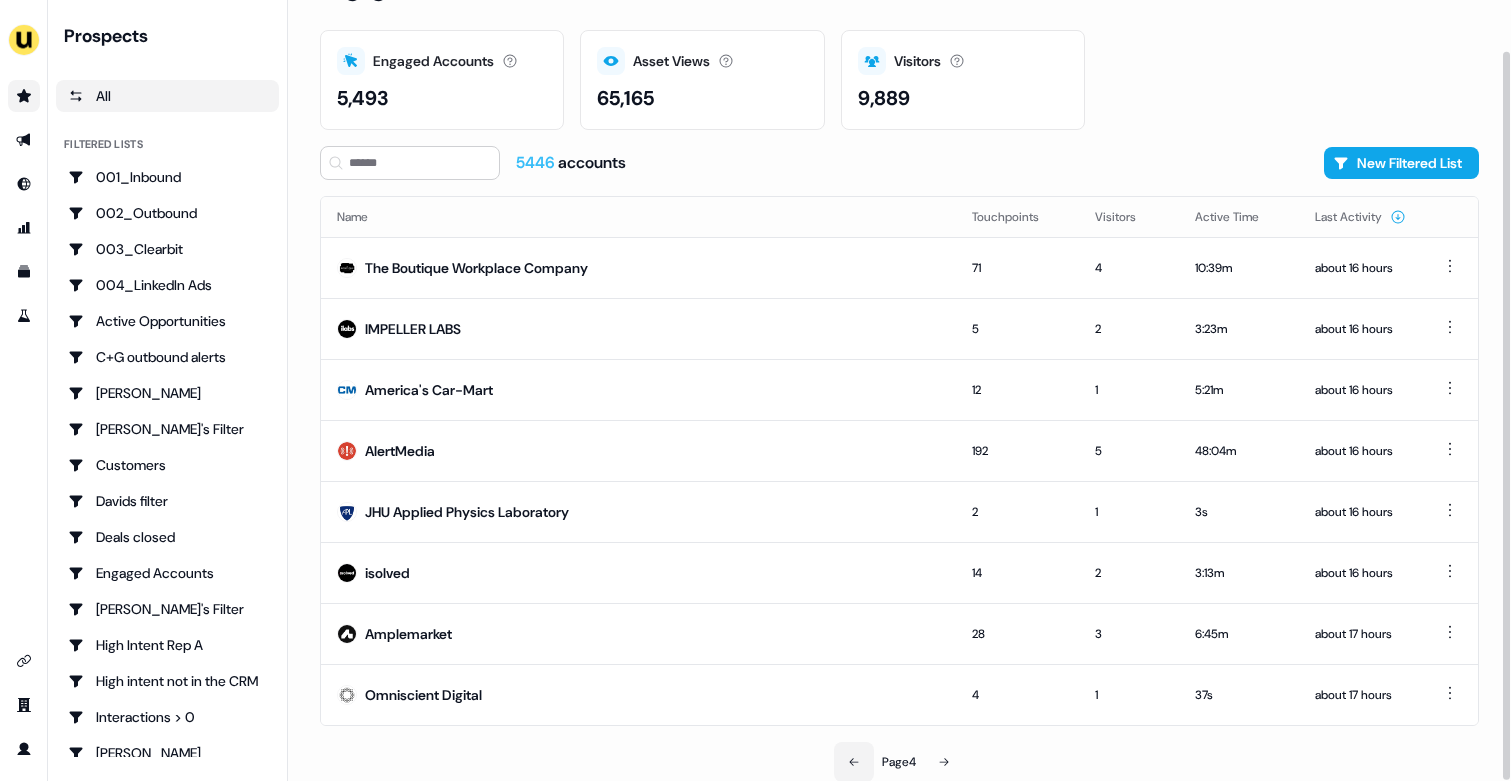 click 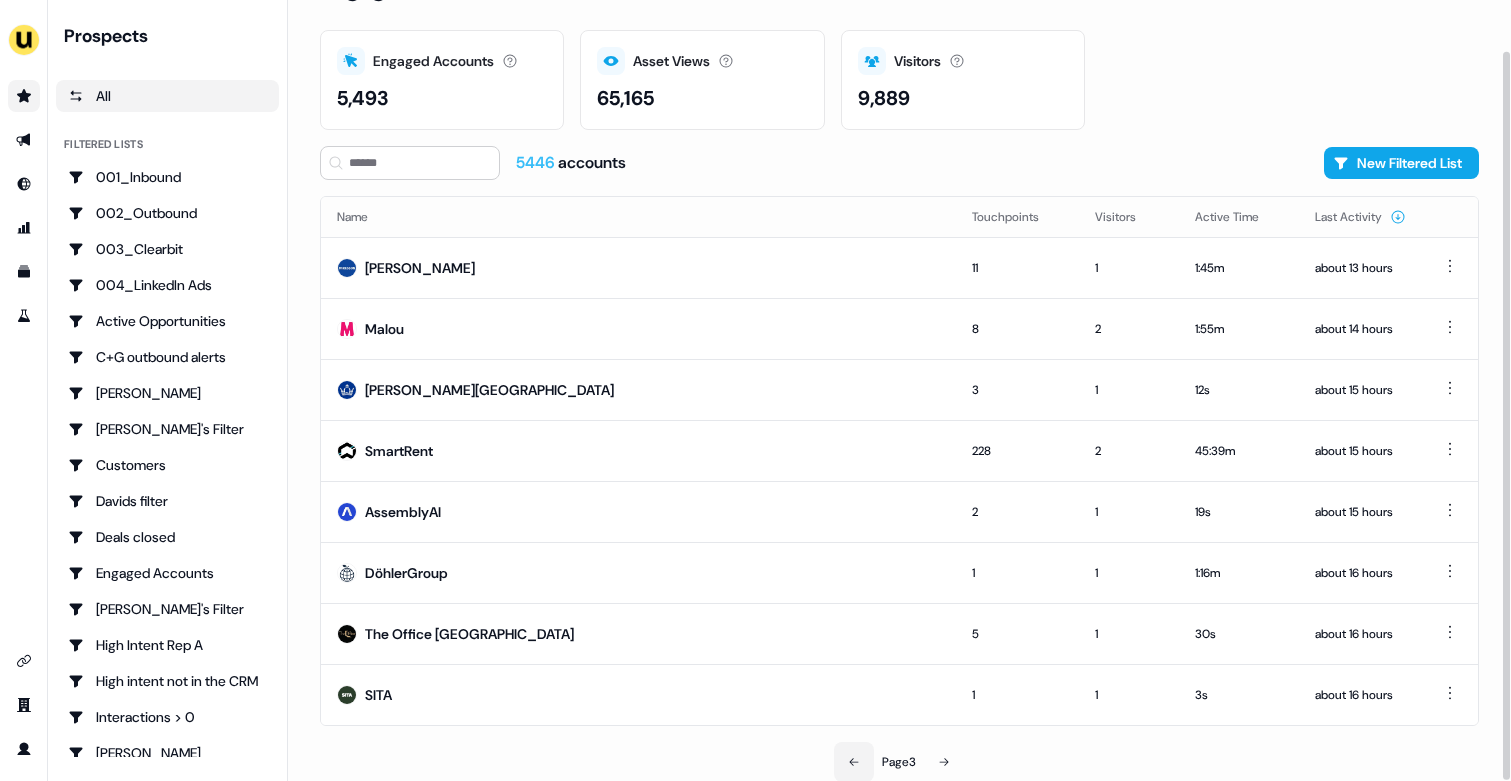 click 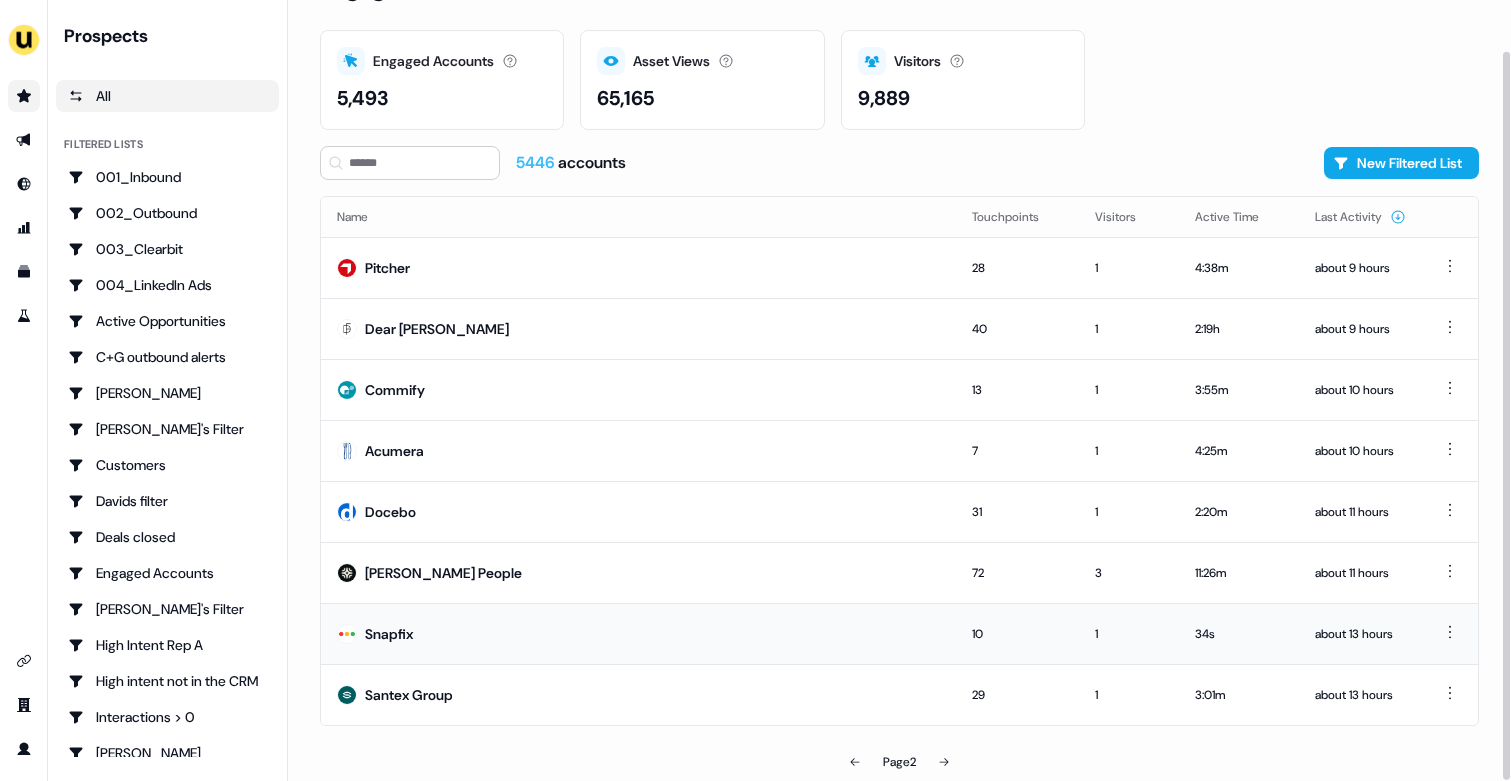 click on "Snapfix" at bounding box center (638, 633) 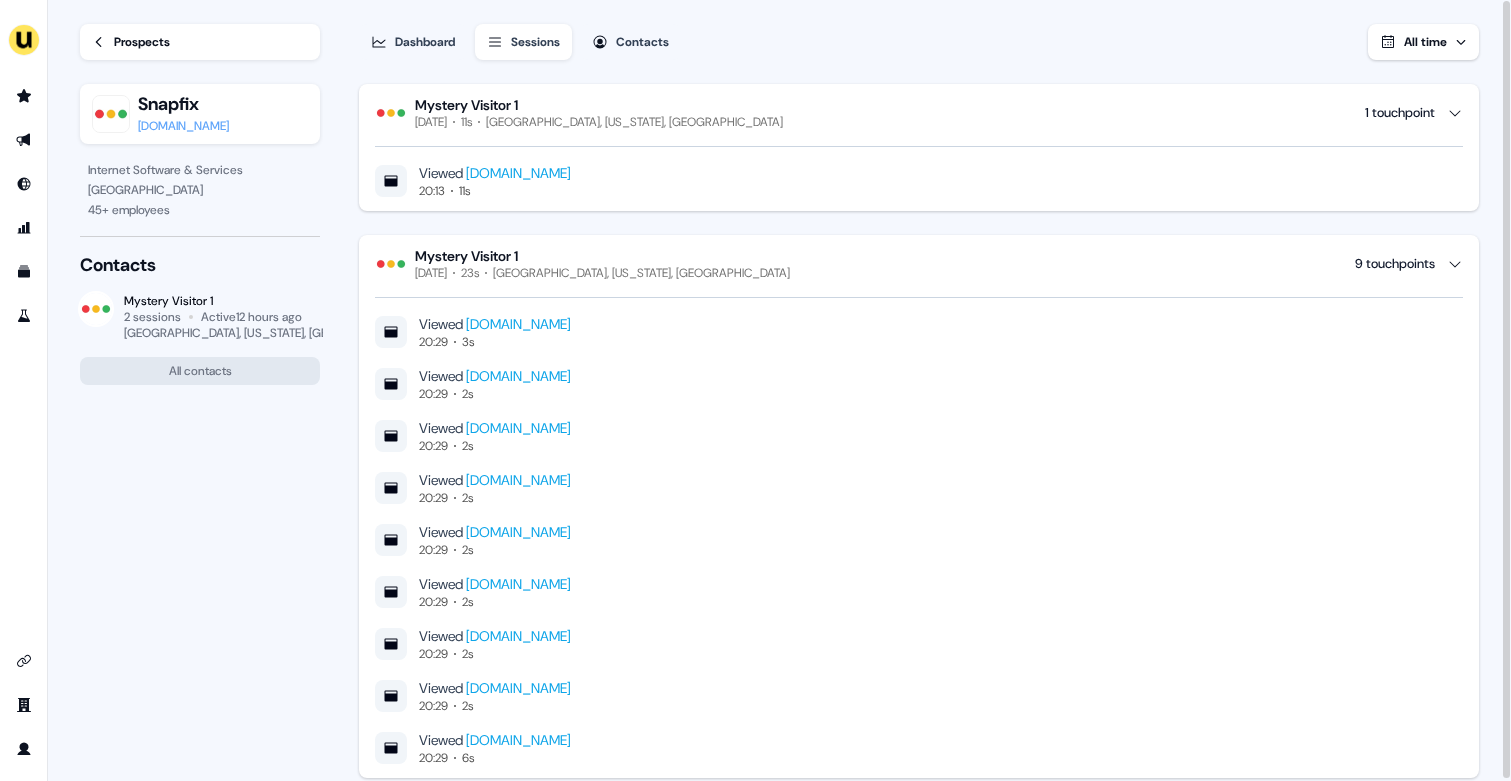 click on "Prospects" at bounding box center (142, 42) 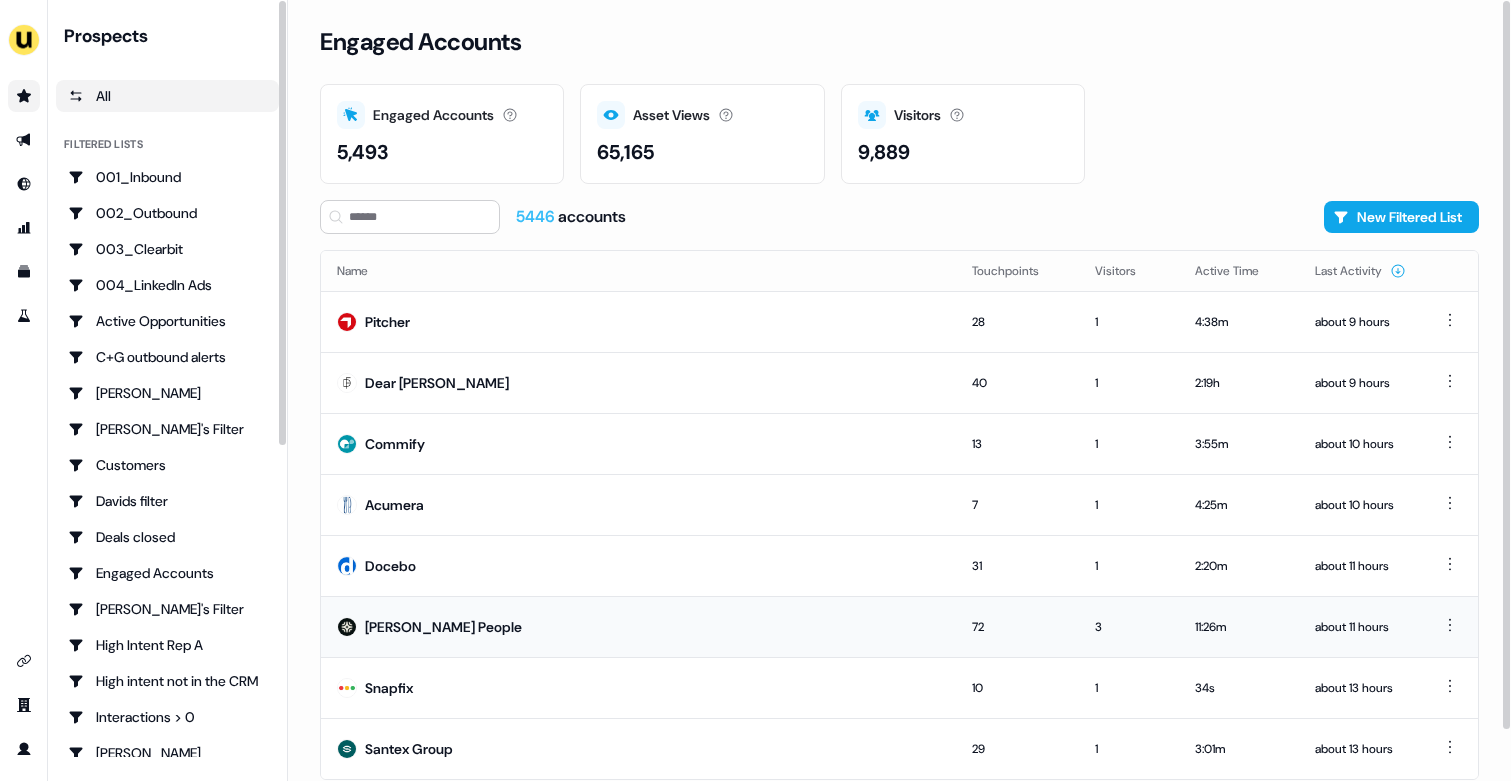 scroll, scrollTop: 54, scrollLeft: 0, axis: vertical 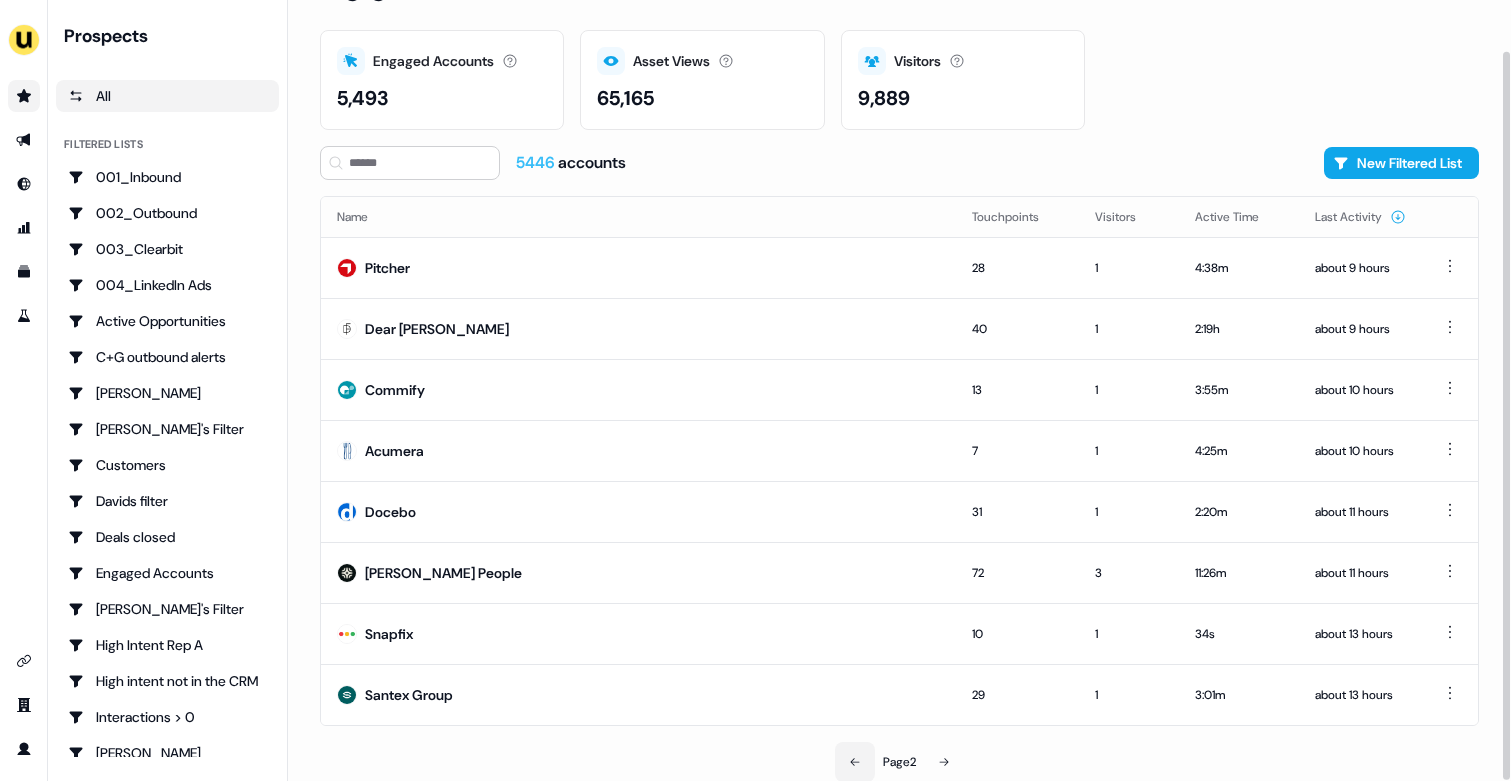 click 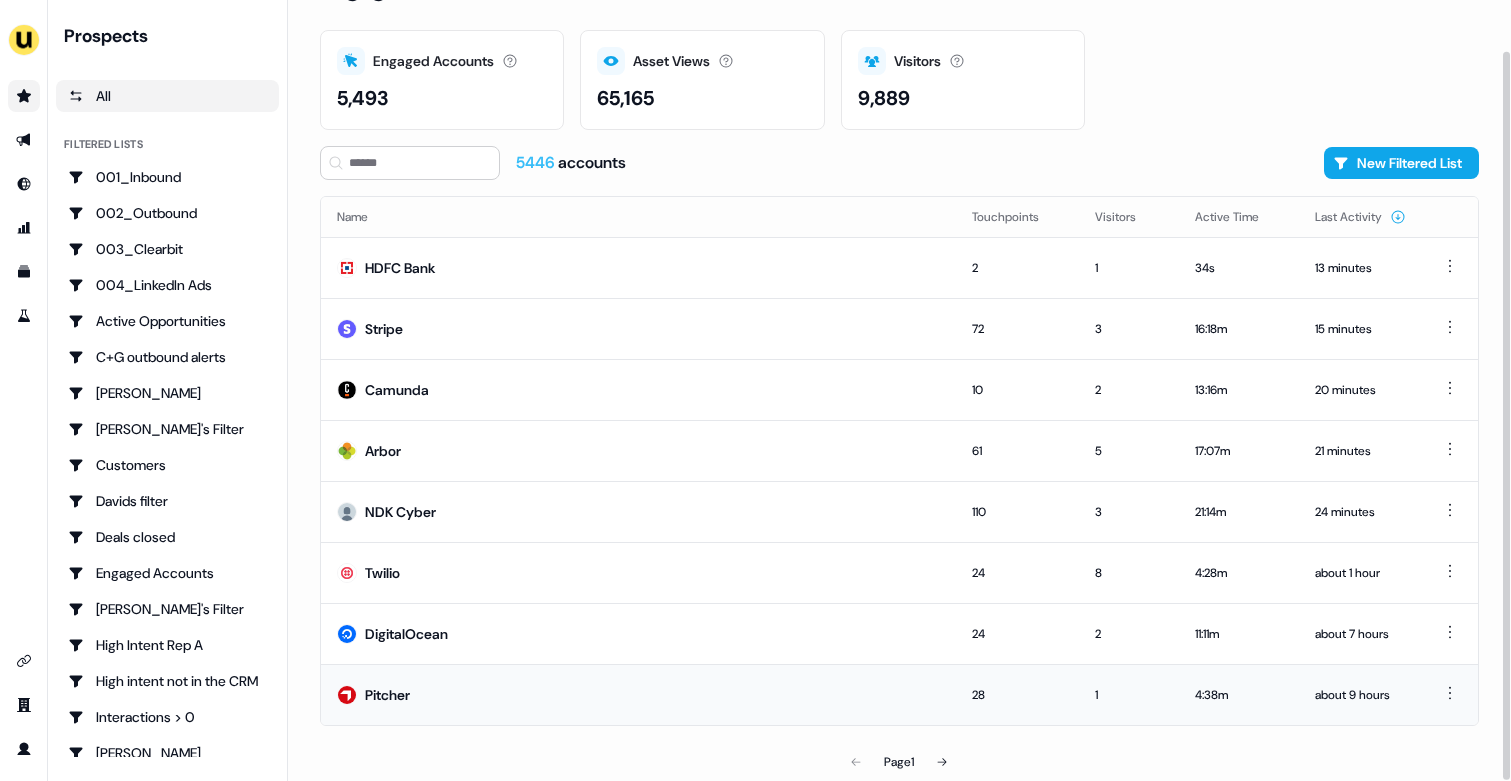 click on "Pitcher" at bounding box center [638, 694] 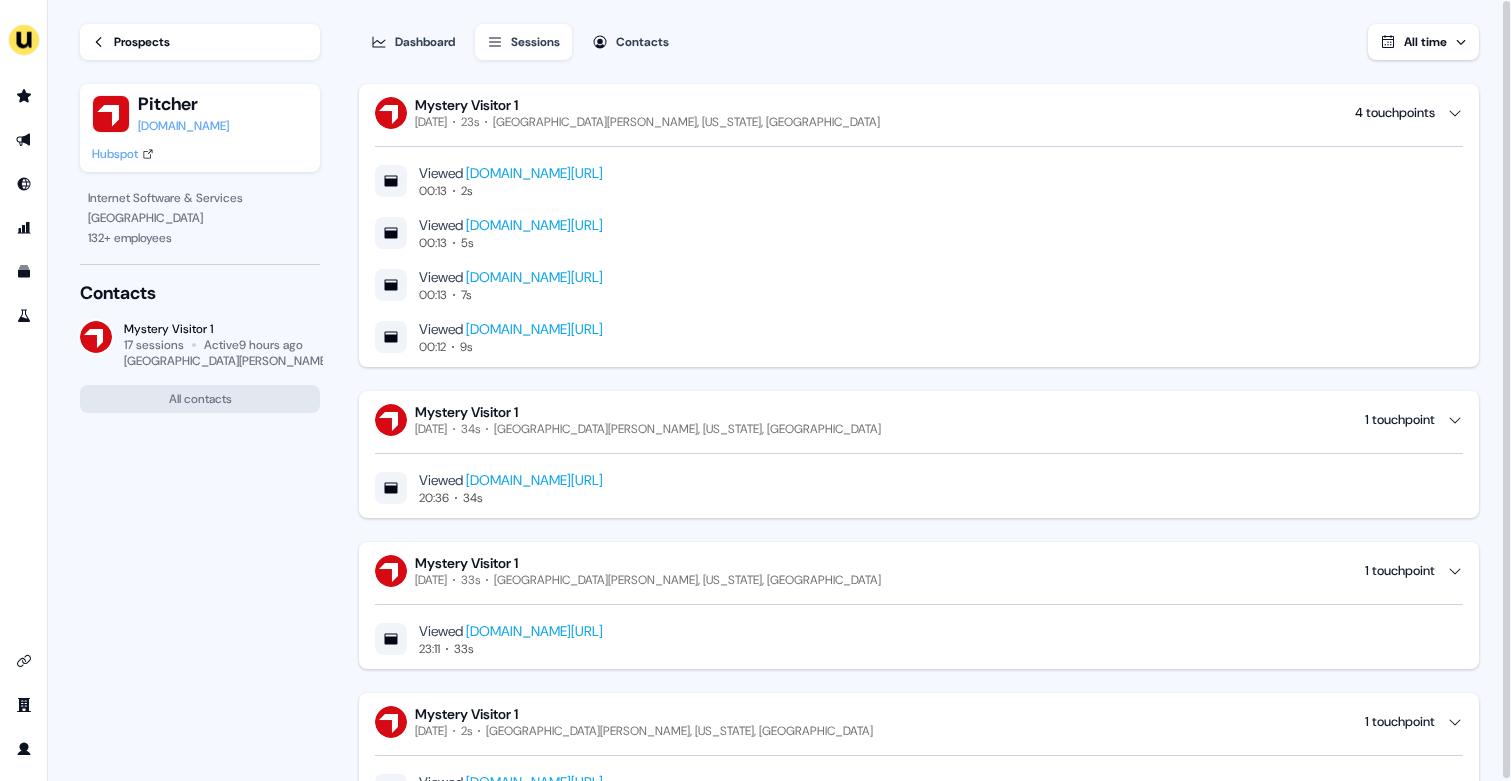 scroll, scrollTop: 2, scrollLeft: 0, axis: vertical 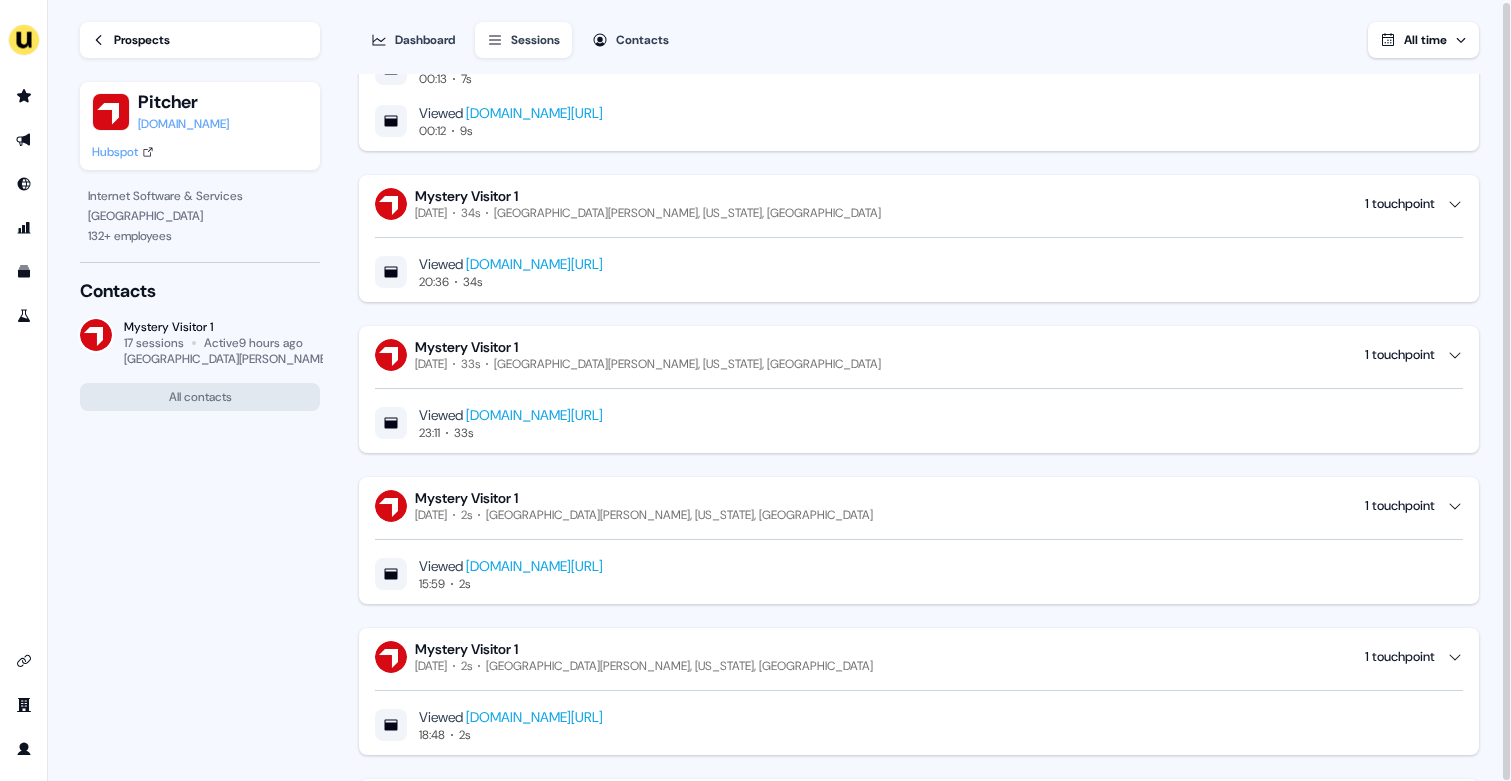 click on "Prospects" at bounding box center [142, 40] 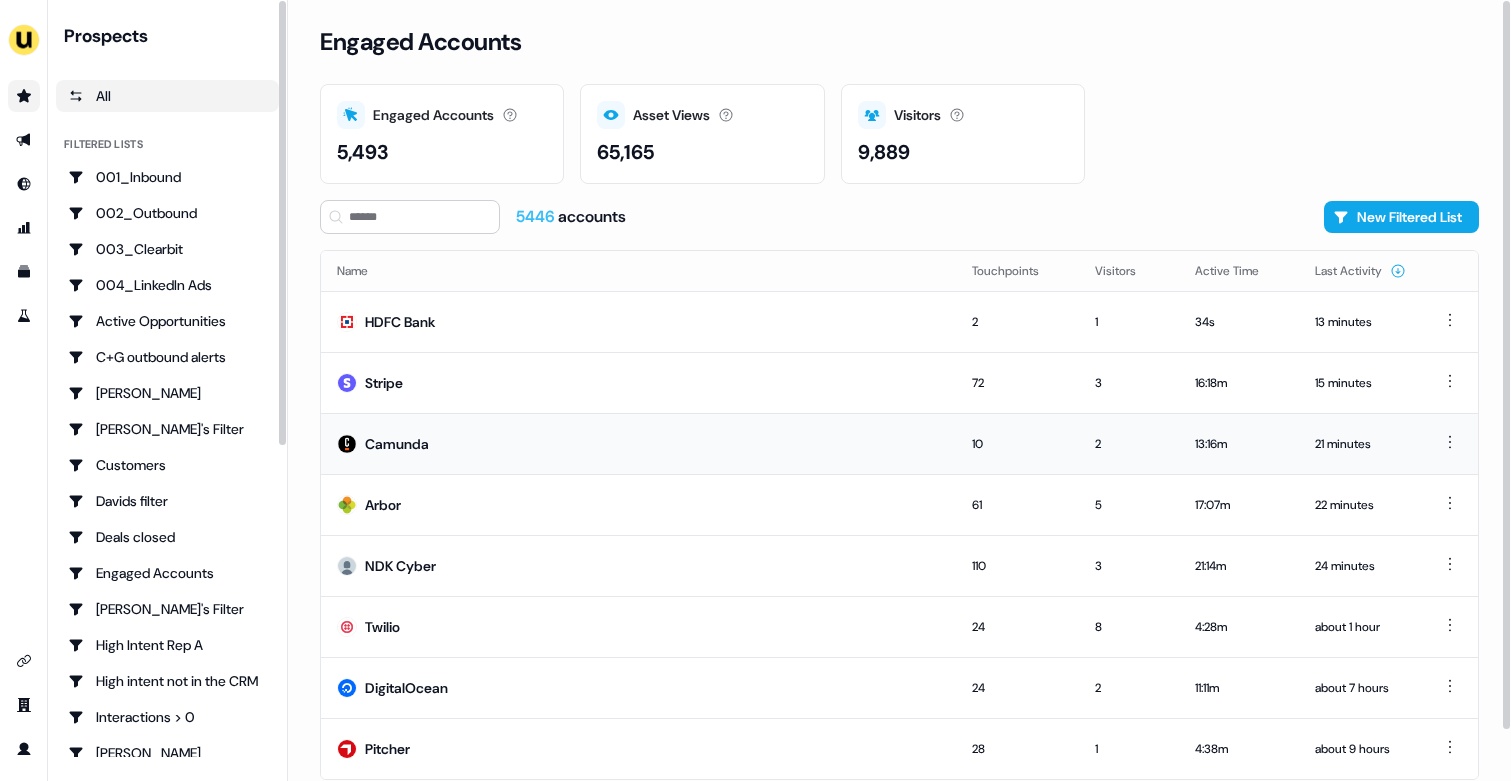 scroll, scrollTop: 54, scrollLeft: 0, axis: vertical 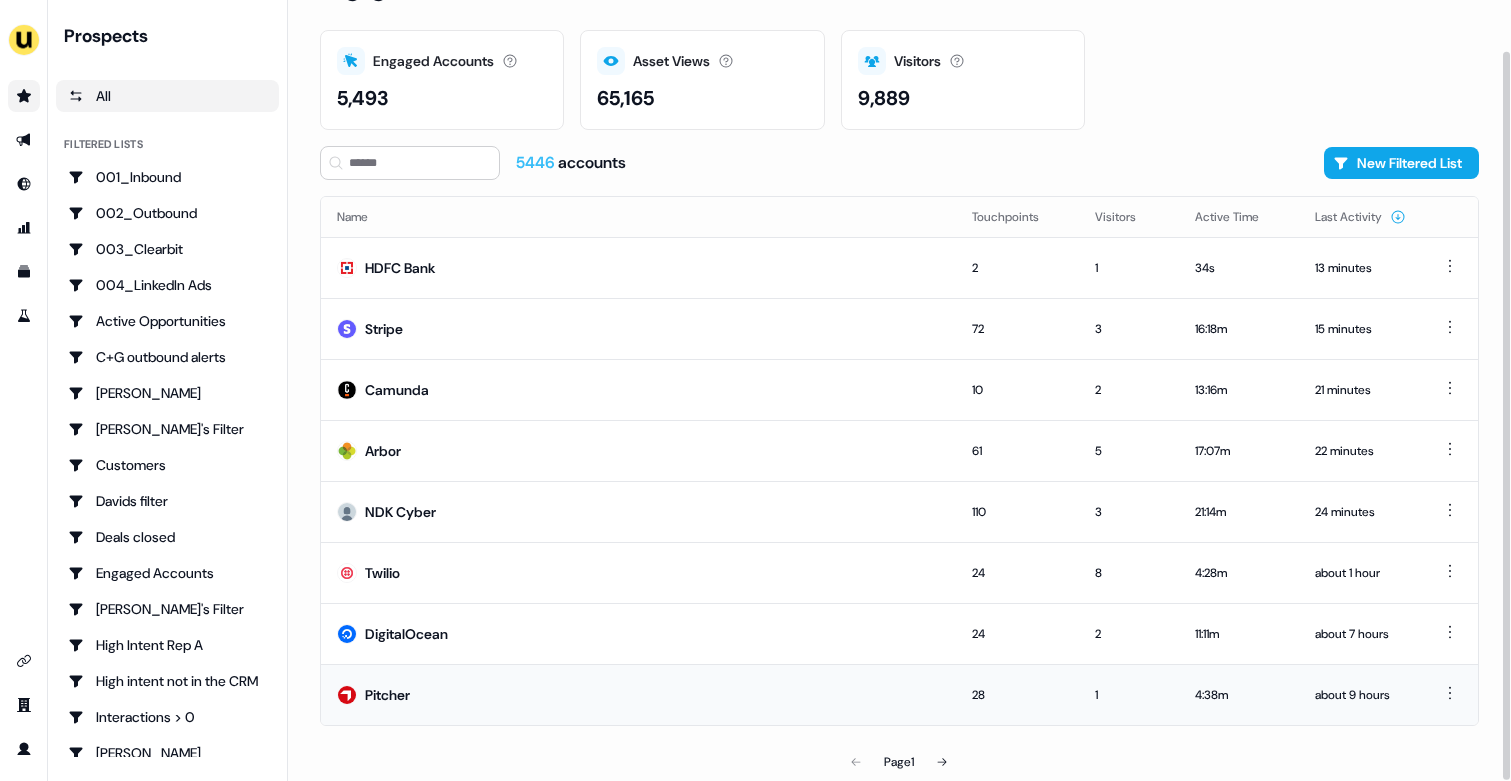 click on "Pitcher" at bounding box center [638, 694] 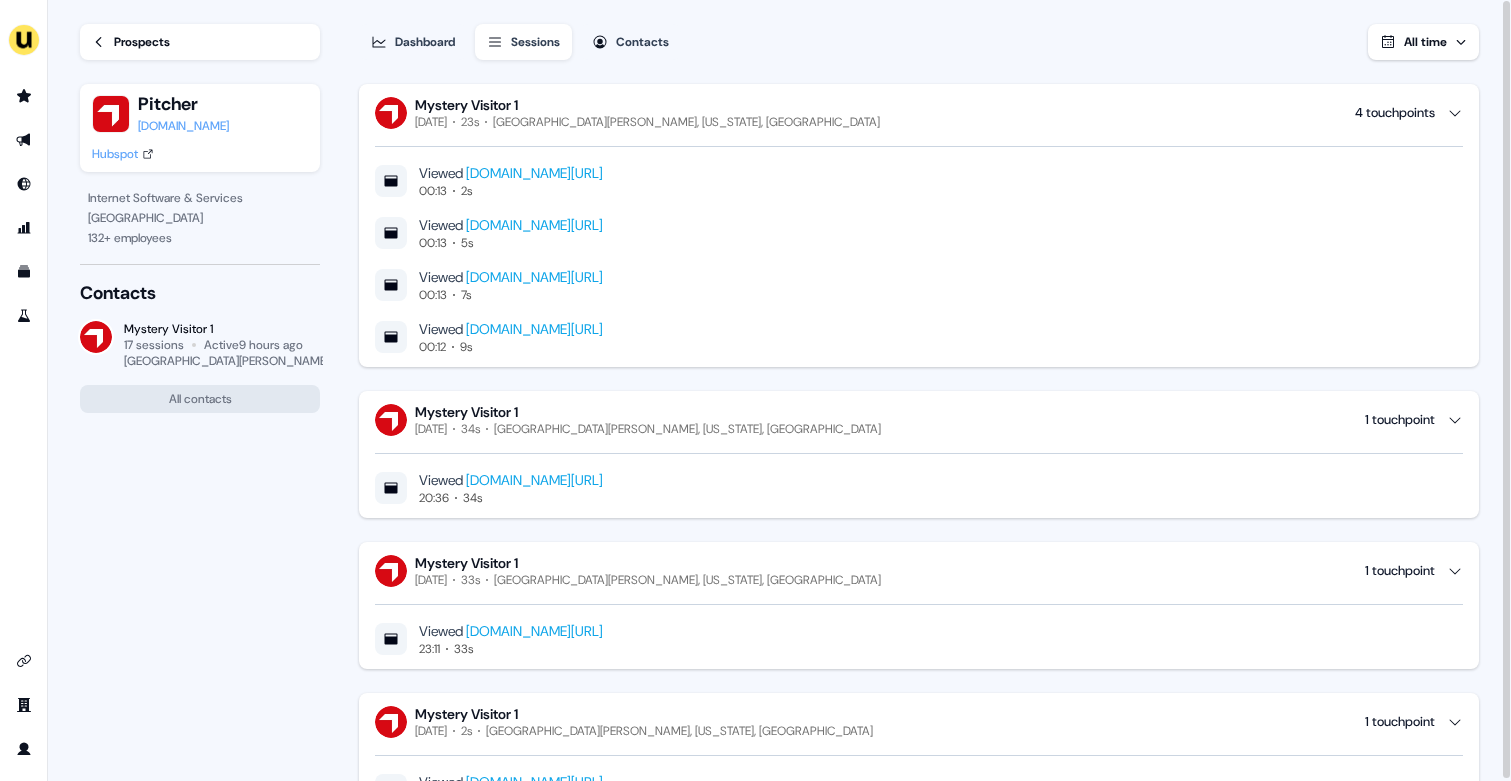 click on "Hubspot" at bounding box center (123, 154) 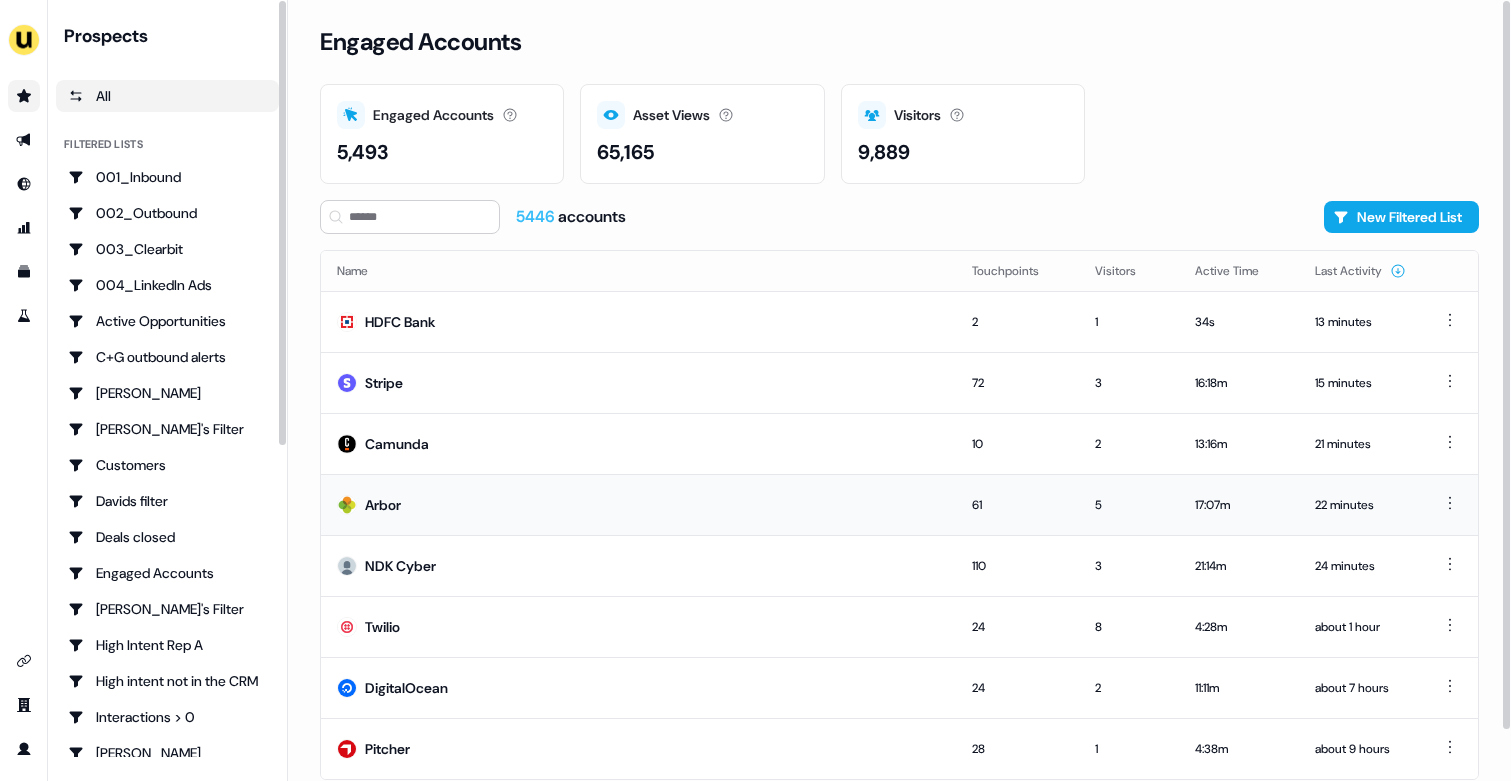 scroll, scrollTop: 54, scrollLeft: 0, axis: vertical 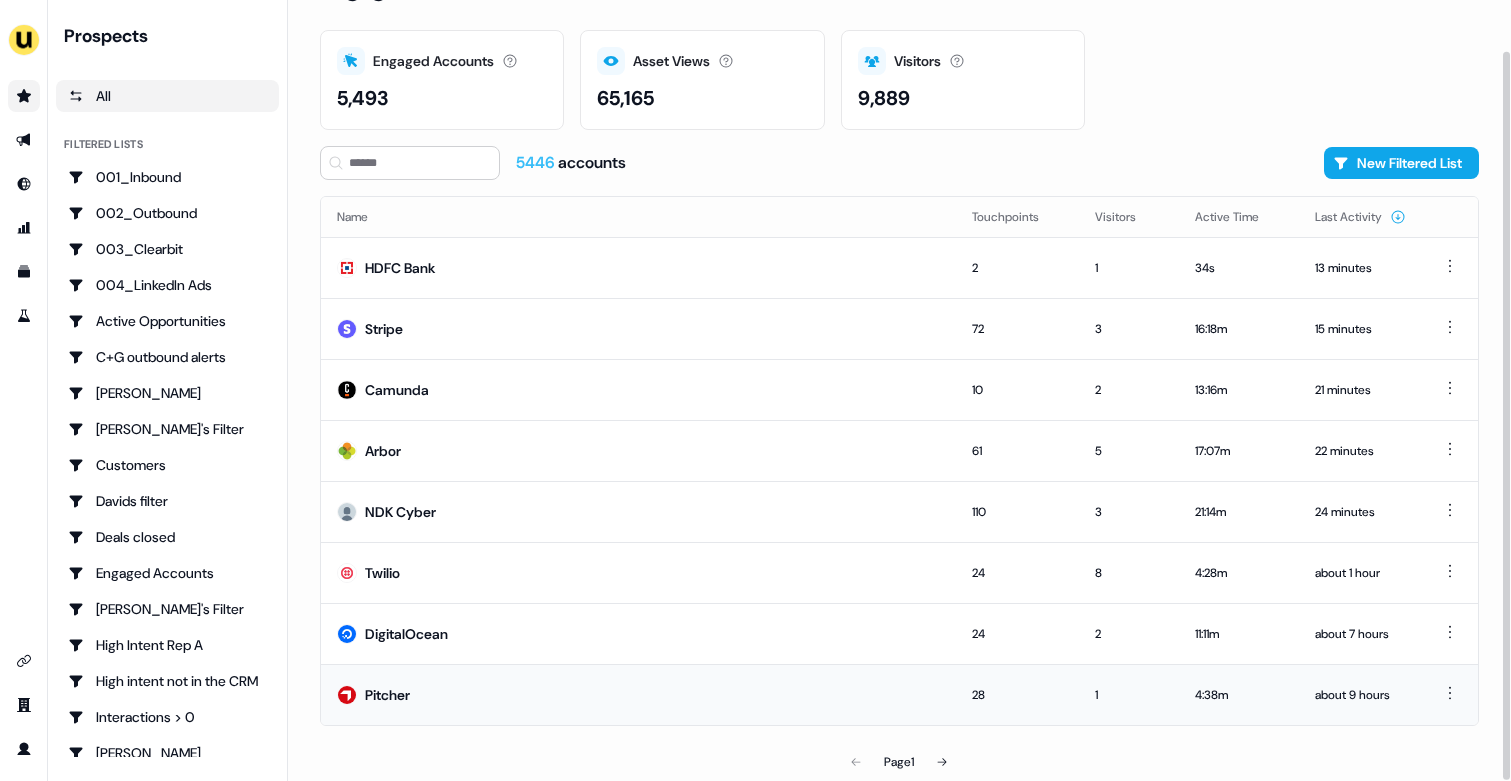 click on "Pitcher" at bounding box center (638, 694) 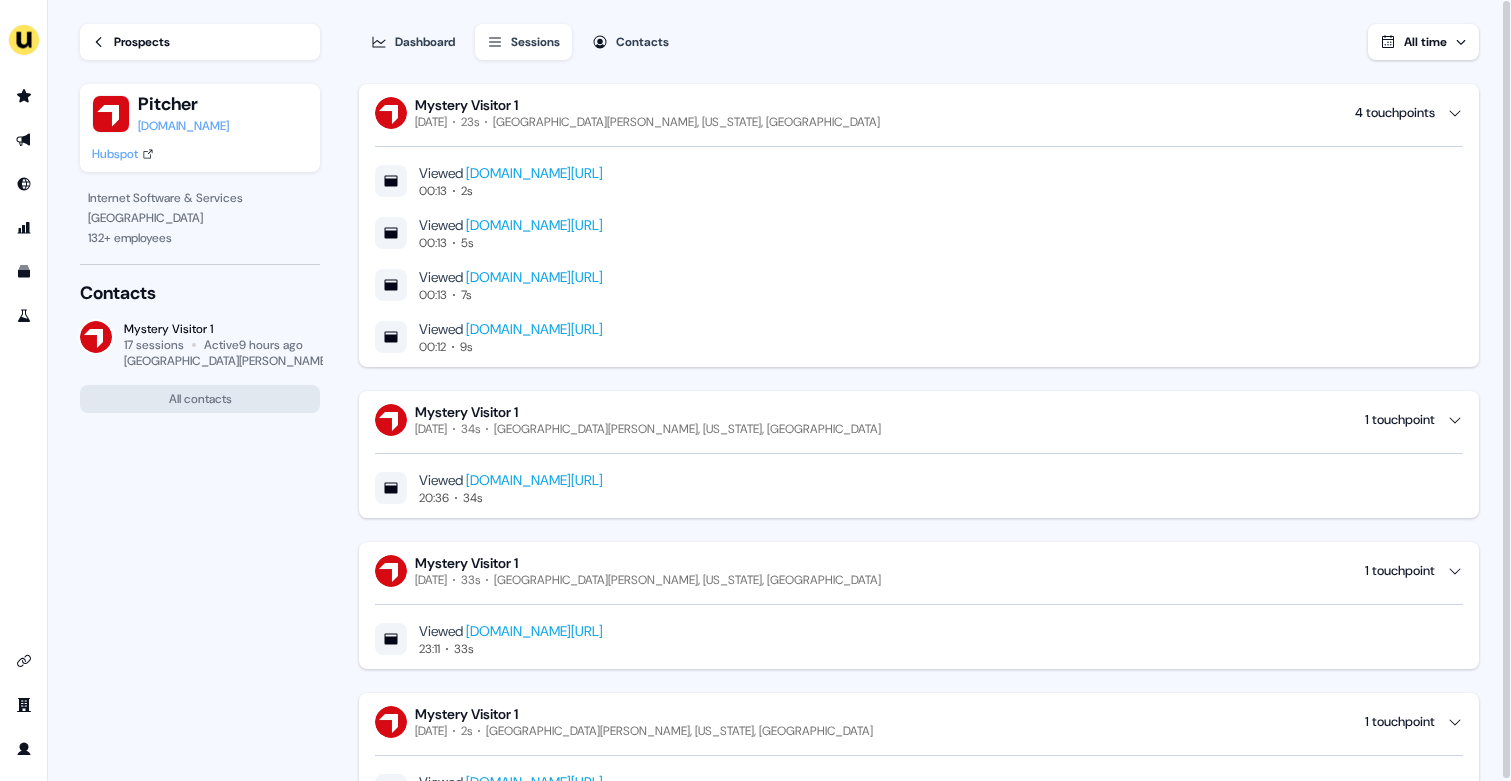 click on "Prospects" at bounding box center [200, 42] 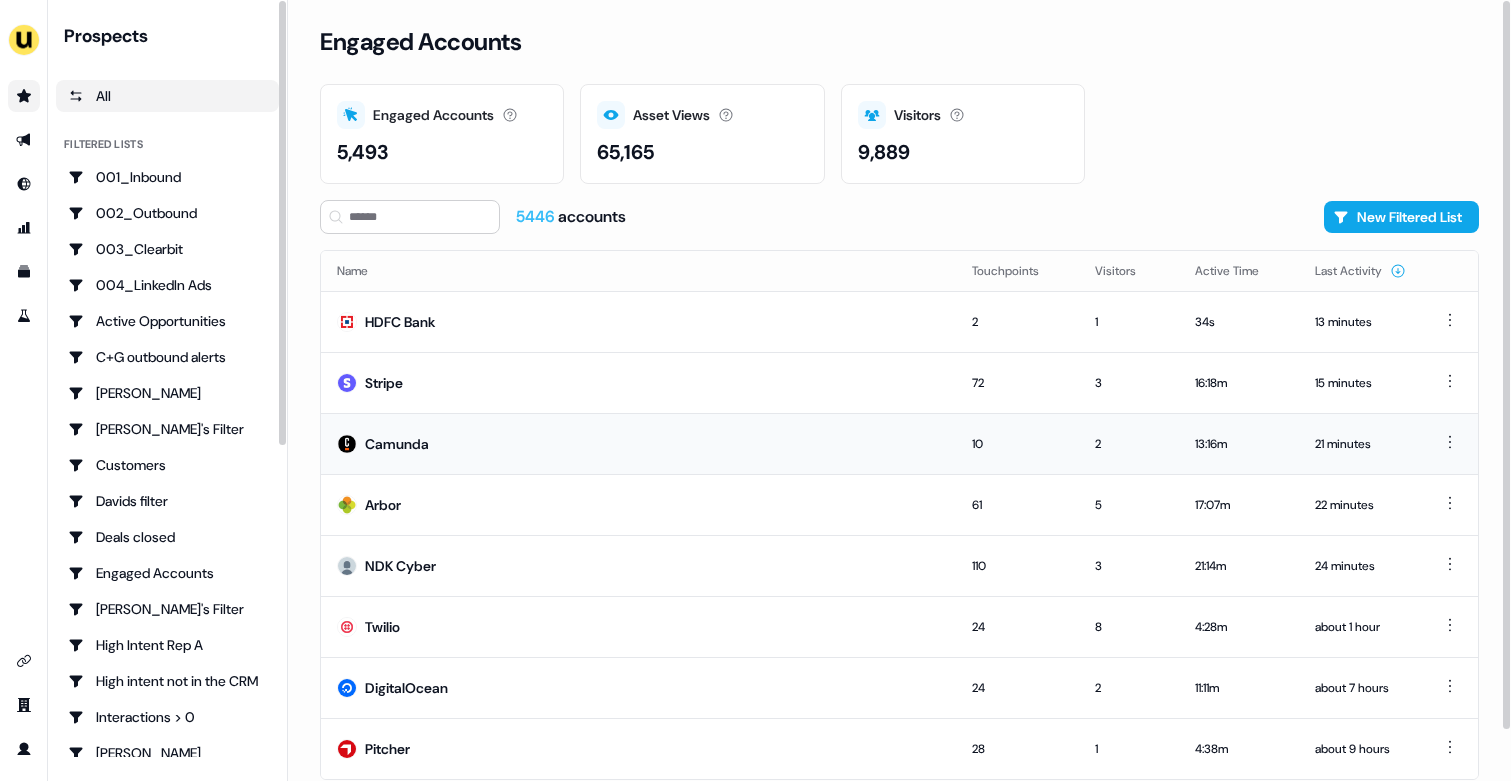 scroll, scrollTop: 54, scrollLeft: 0, axis: vertical 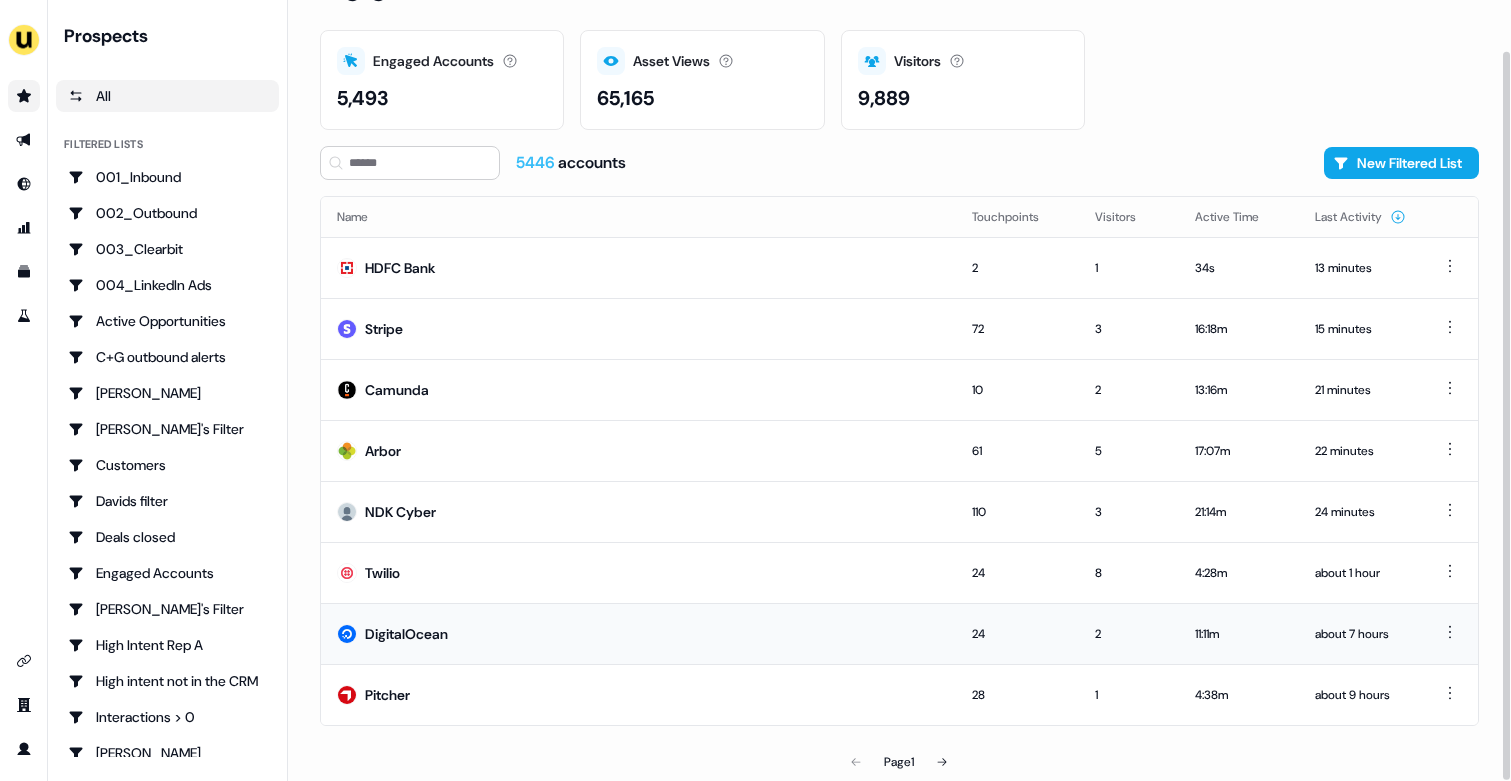 click on "DigitalOcean" at bounding box center [638, 633] 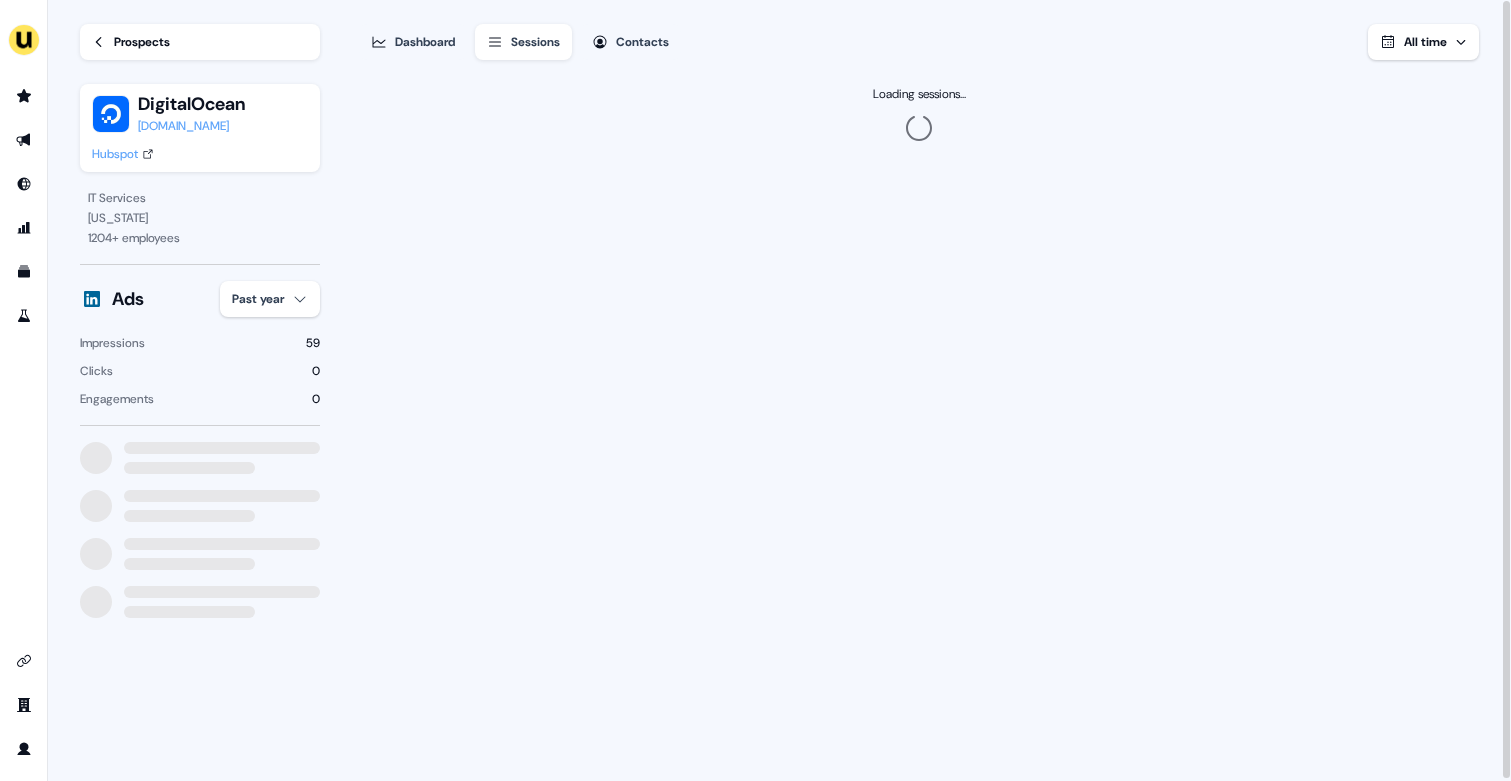 click on "For the best experience switch devices to a bigger screen. Go to [DOMAIN_NAME] Loading... Prospects DigitalOcean [DOMAIN_NAME] Hubspot IT Services [US_STATE] 1204 + employees Ads Past year Impressions 59 Clicks 0 Engagements 0 Dashboard Sessions Contacts All time Loading sessions... 0.25" at bounding box center (755, 390) 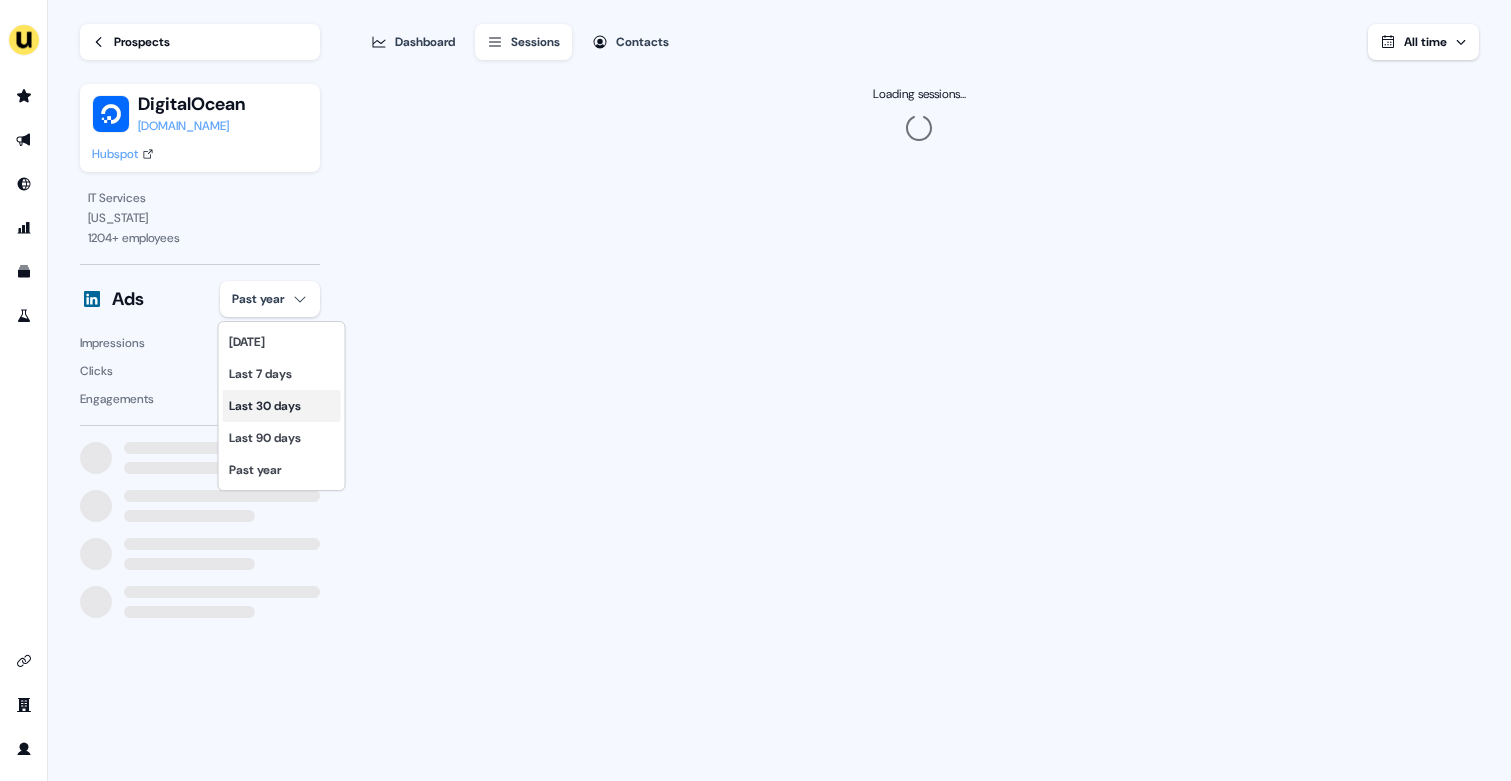 click on "Last 30 days" at bounding box center [282, 406] 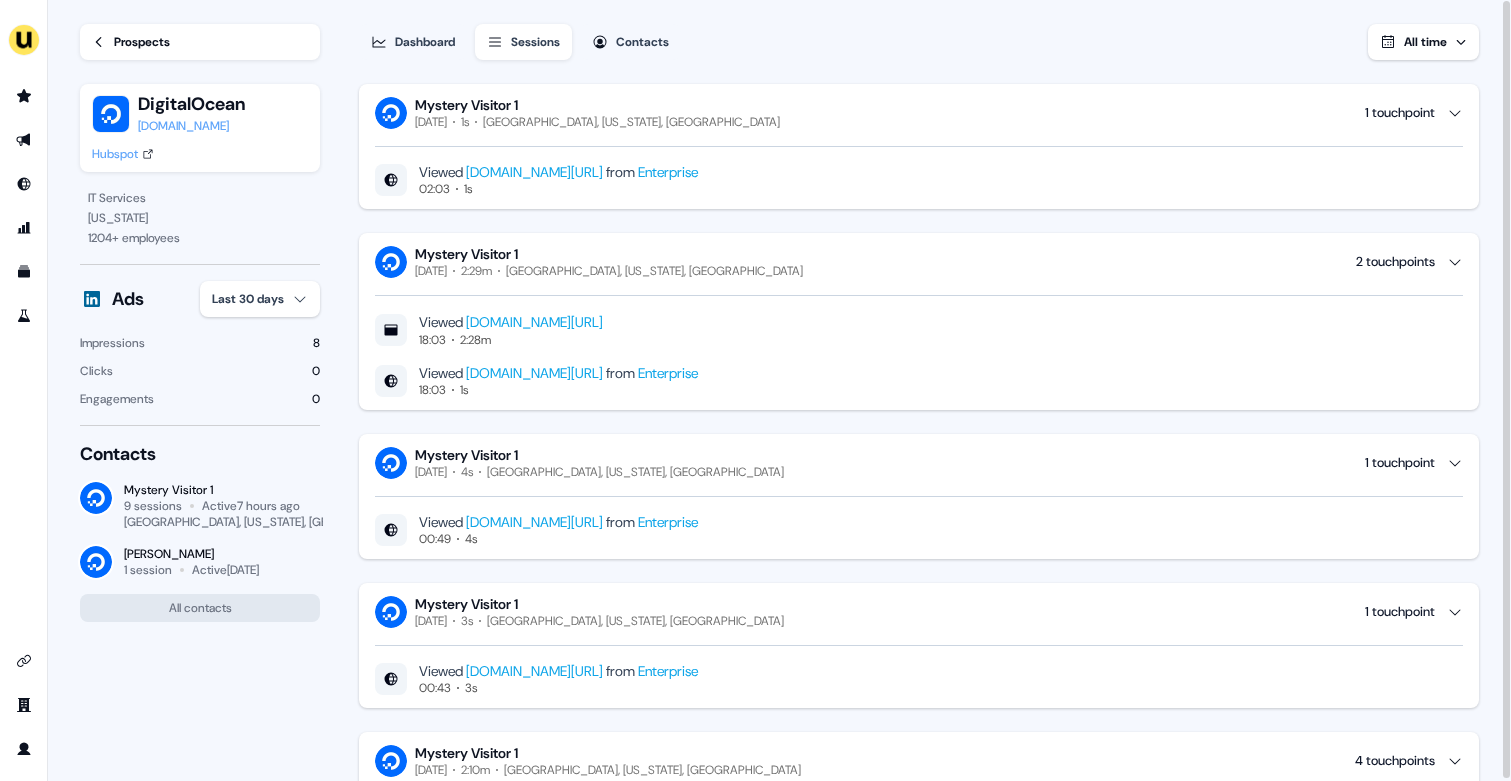 click on "Prospects" at bounding box center (142, 42) 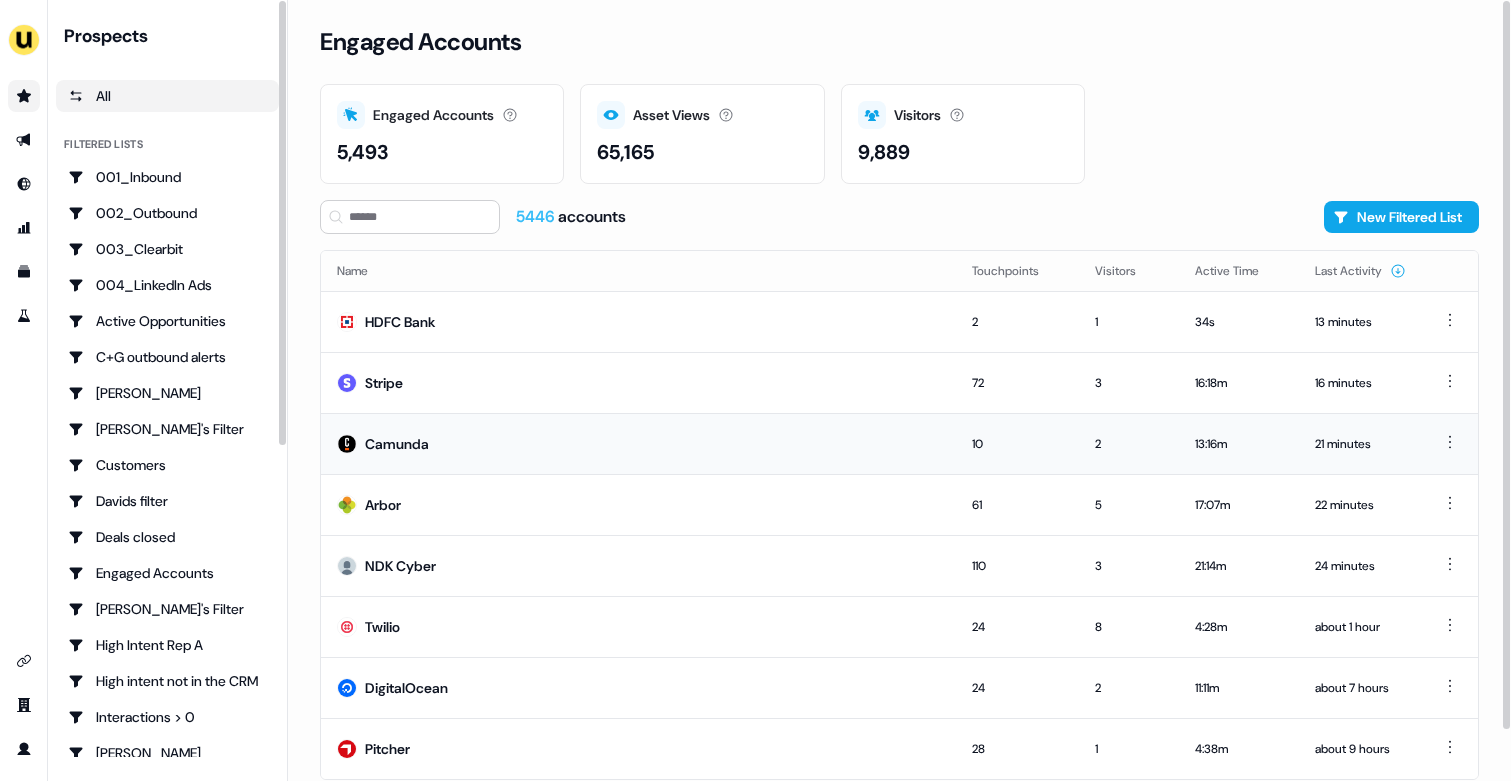 click on "Camunda" at bounding box center [638, 443] 